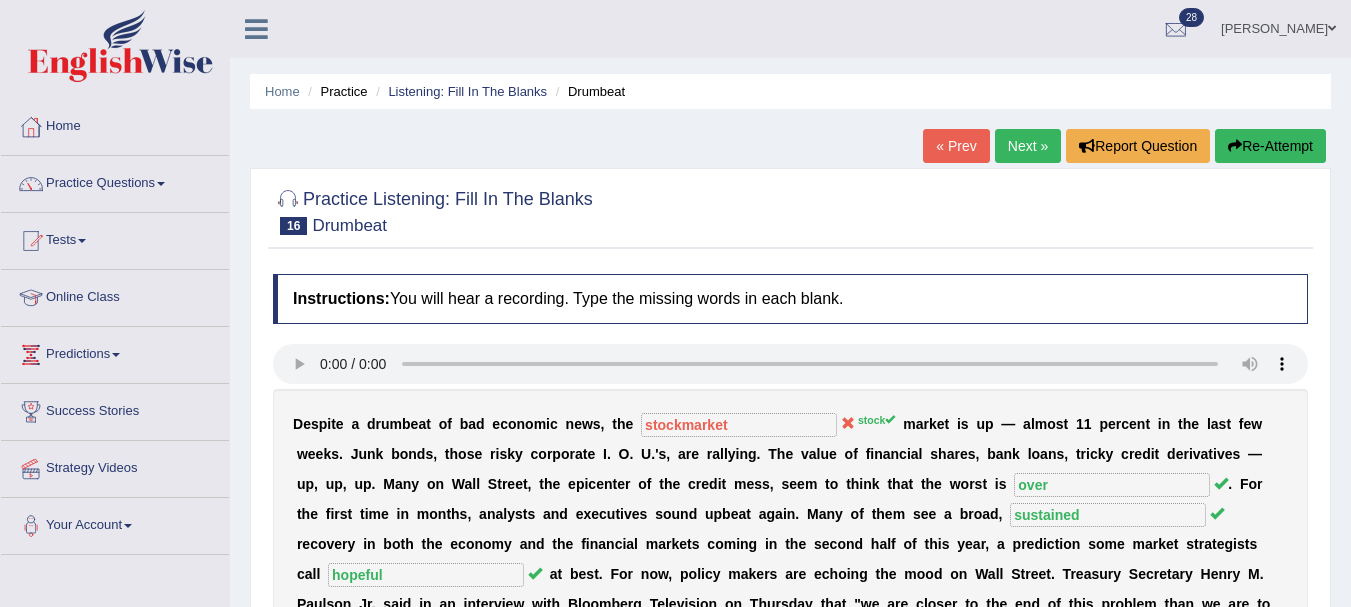 scroll, scrollTop: 443, scrollLeft: 0, axis: vertical 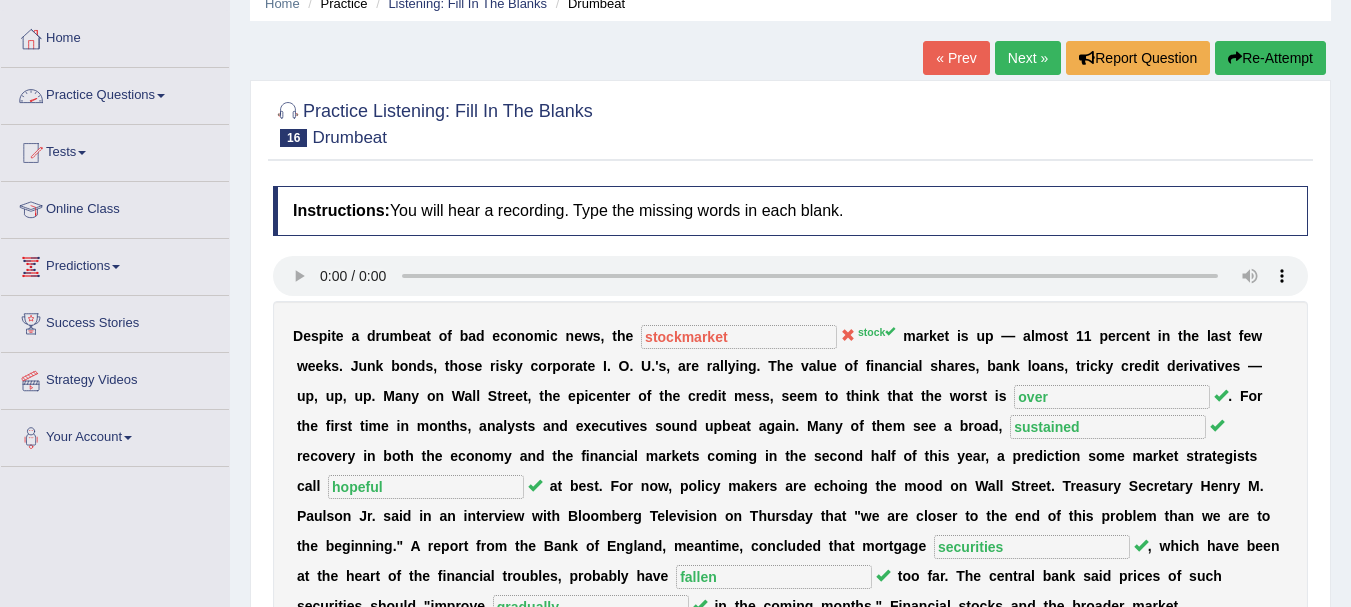 click on "Practice Questions" at bounding box center [115, 93] 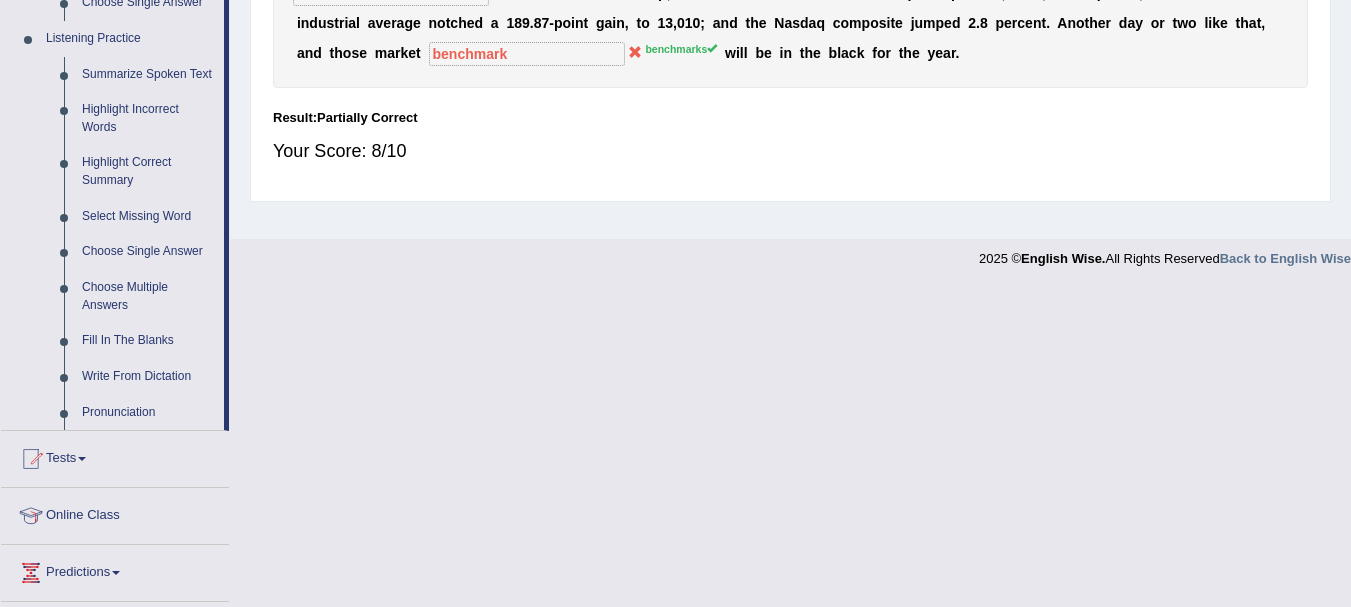 scroll, scrollTop: 766, scrollLeft: 0, axis: vertical 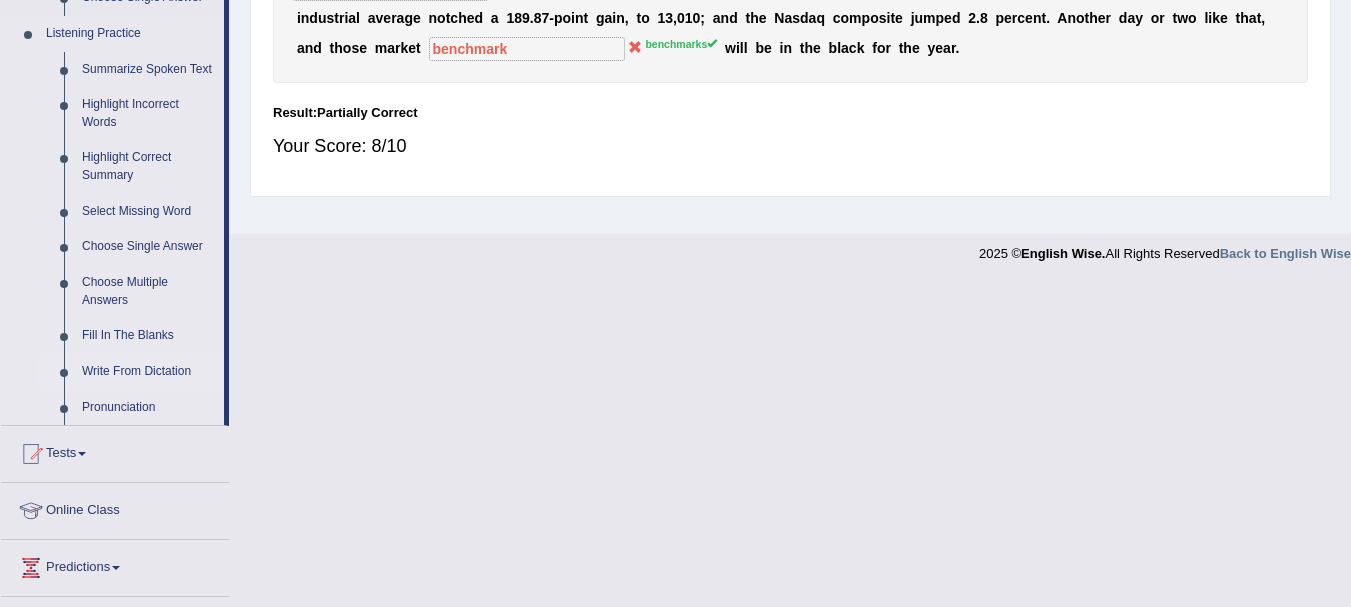 click on "Write From Dictation" at bounding box center (148, 372) 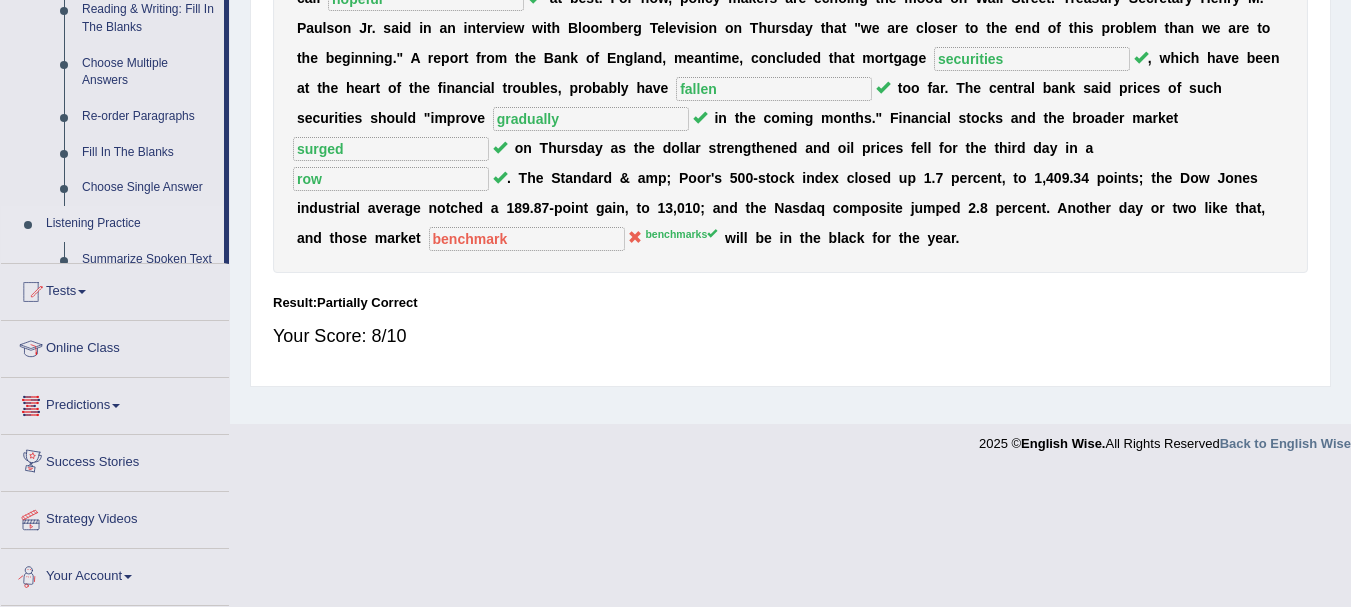 scroll, scrollTop: 576, scrollLeft: 0, axis: vertical 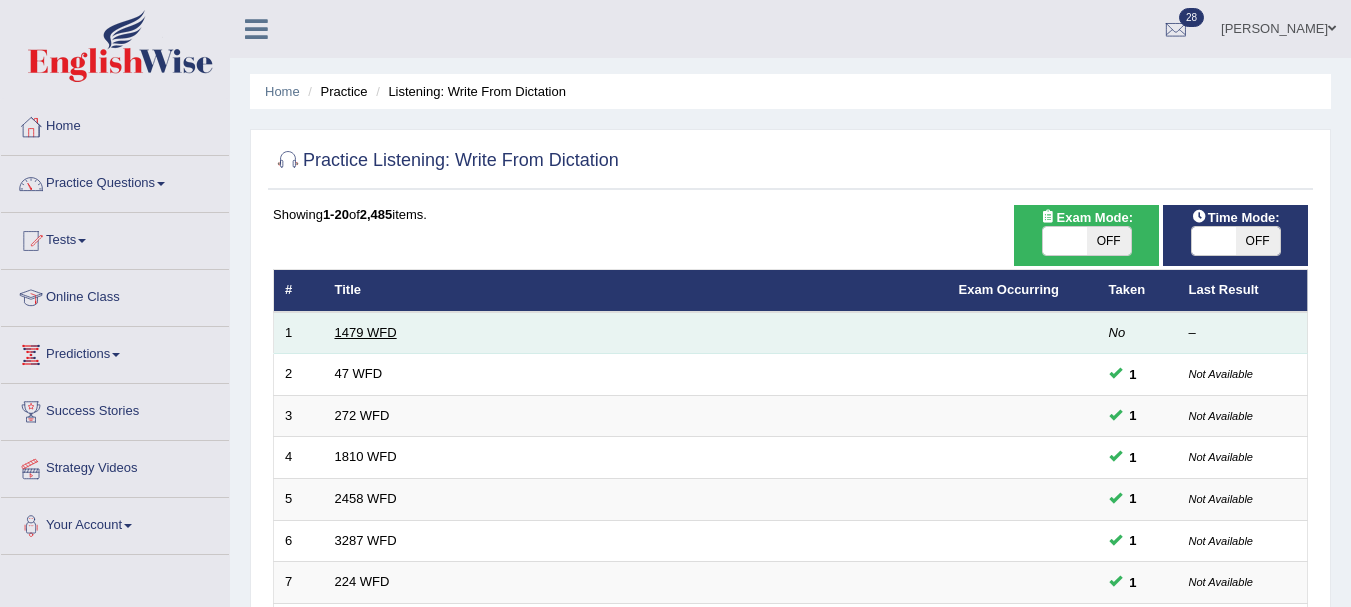 click on "1479 WFD" at bounding box center (366, 332) 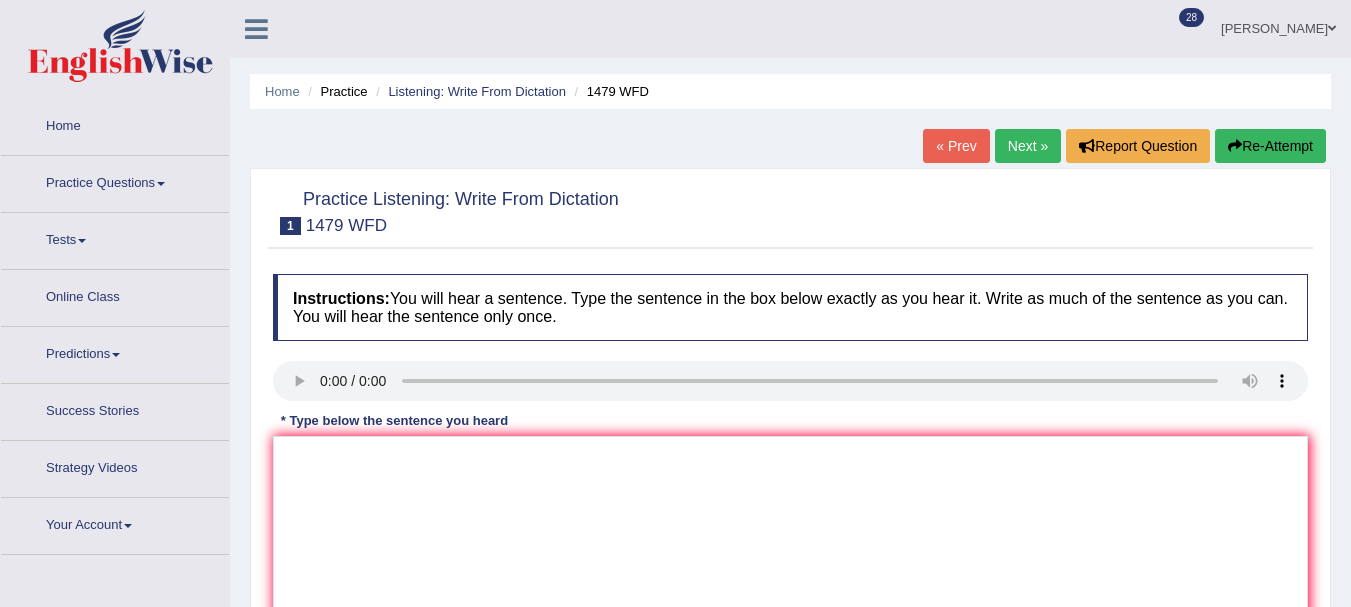 scroll, scrollTop: 0, scrollLeft: 0, axis: both 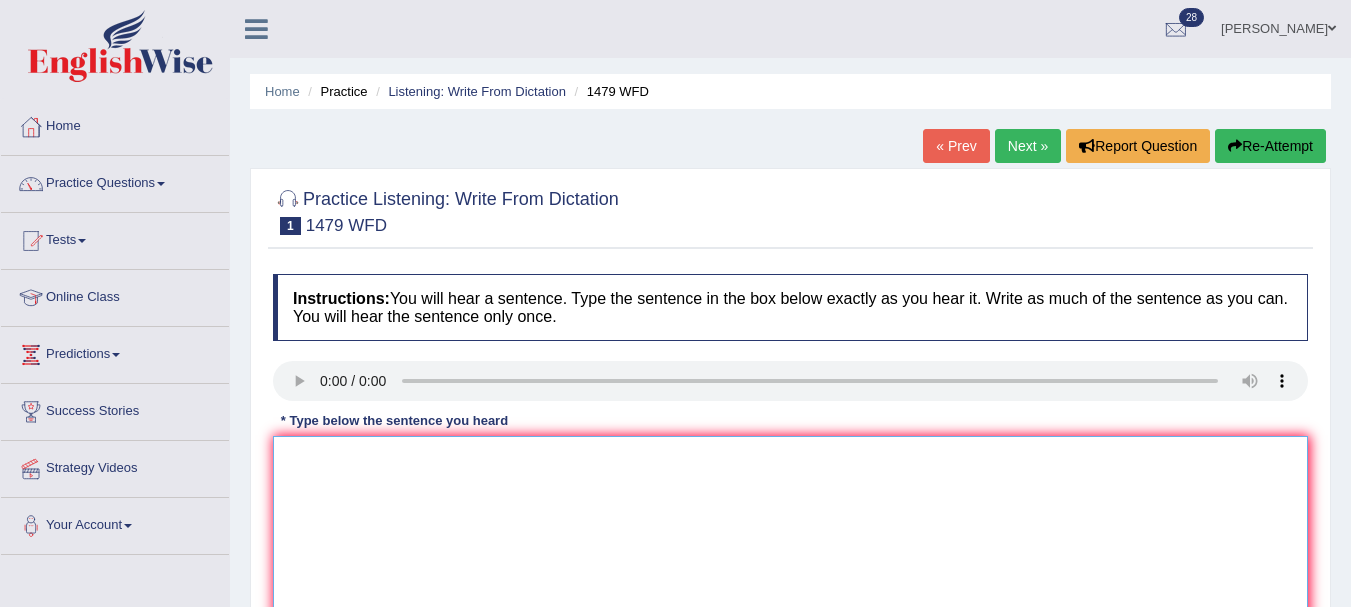 click at bounding box center [790, 533] 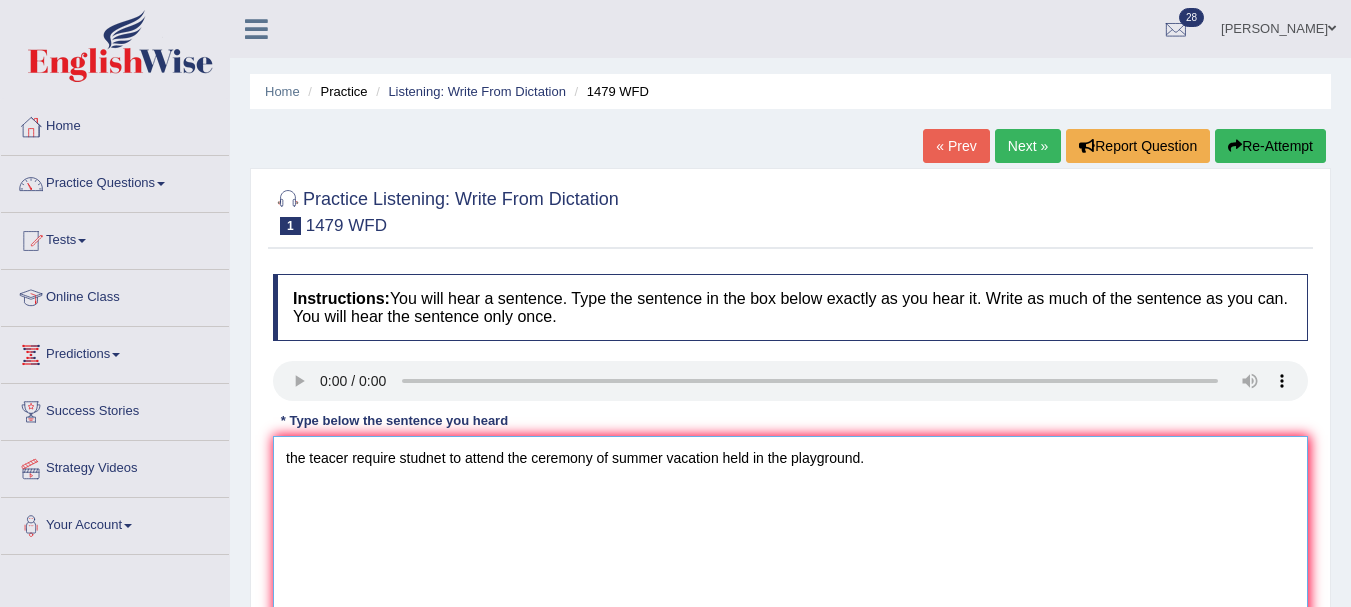 click on "the teacer require studnet to attend the ceremony of summer vacation held in the playground." at bounding box center [790, 533] 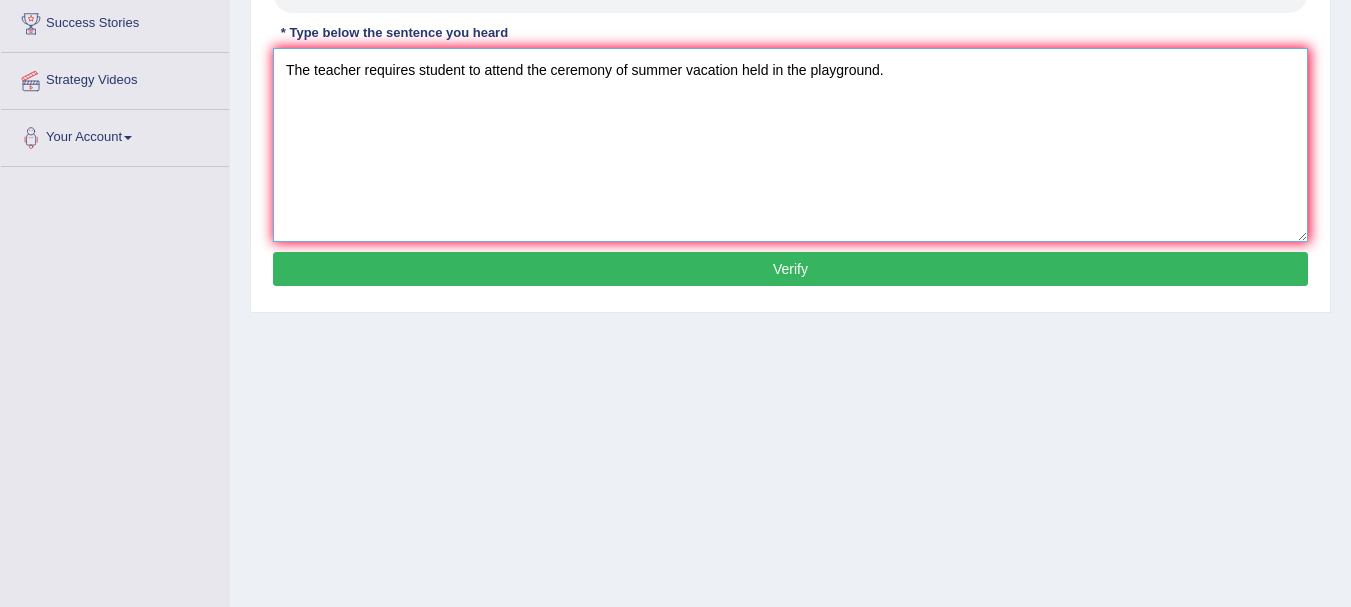 scroll, scrollTop: 437, scrollLeft: 0, axis: vertical 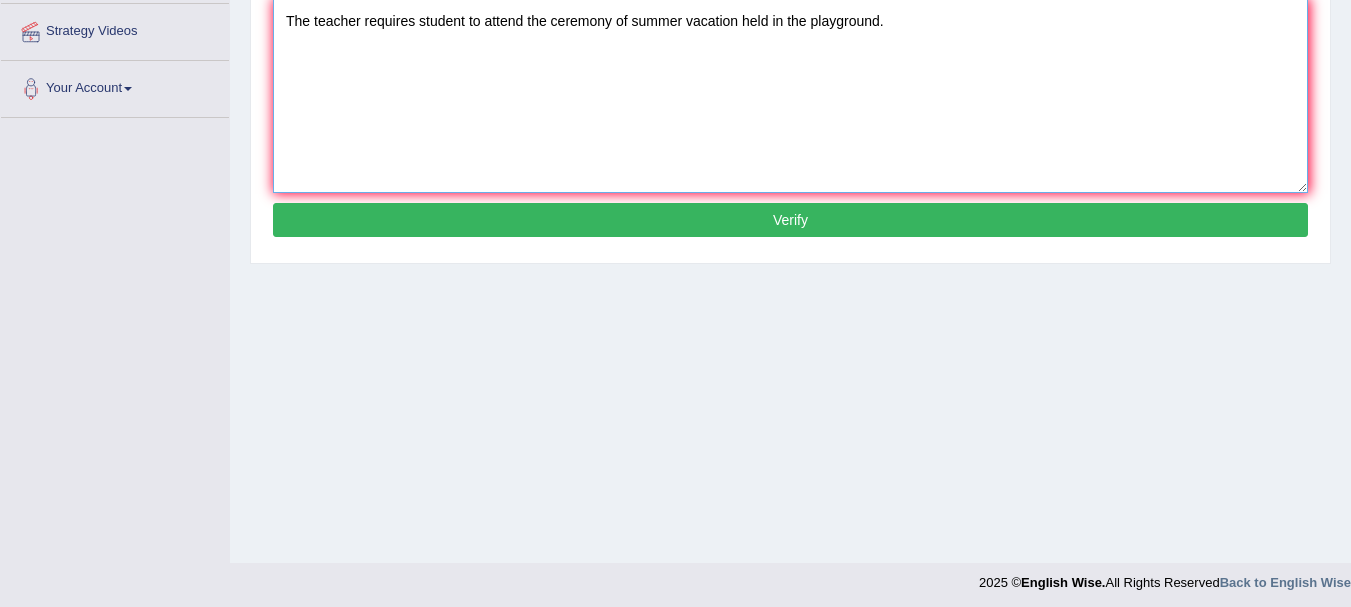 type on "The teacher requires student to attend the ceremony of summer vacation held in the playground." 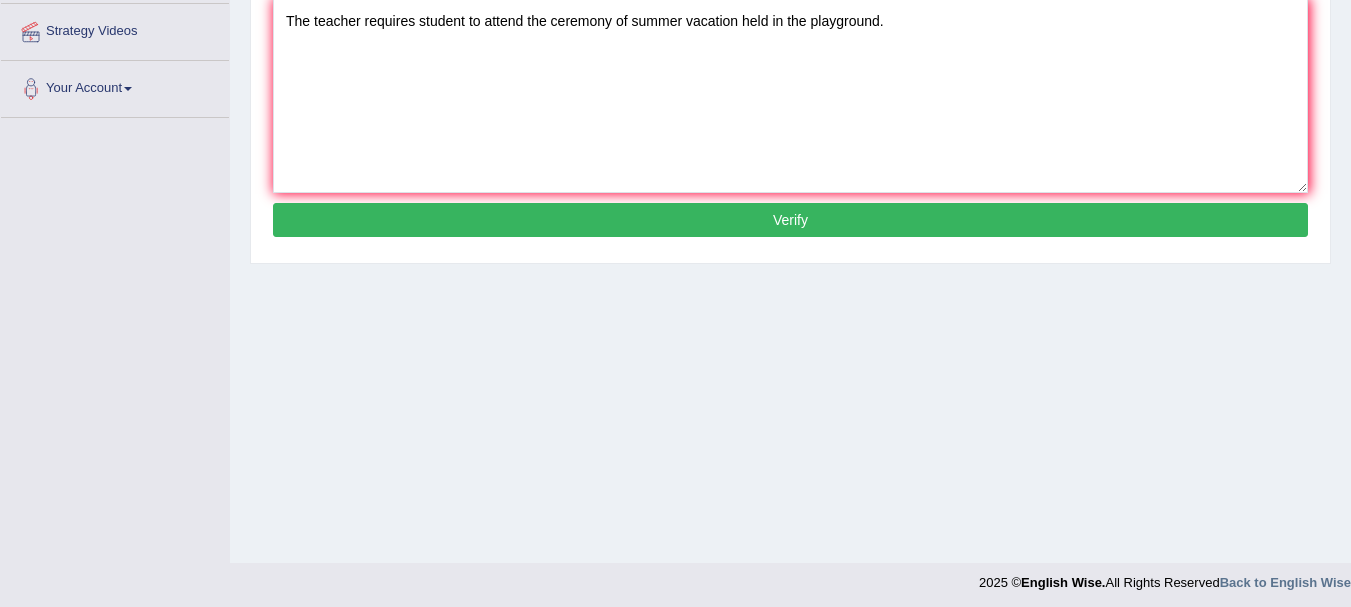 click on "Verify" at bounding box center [790, 220] 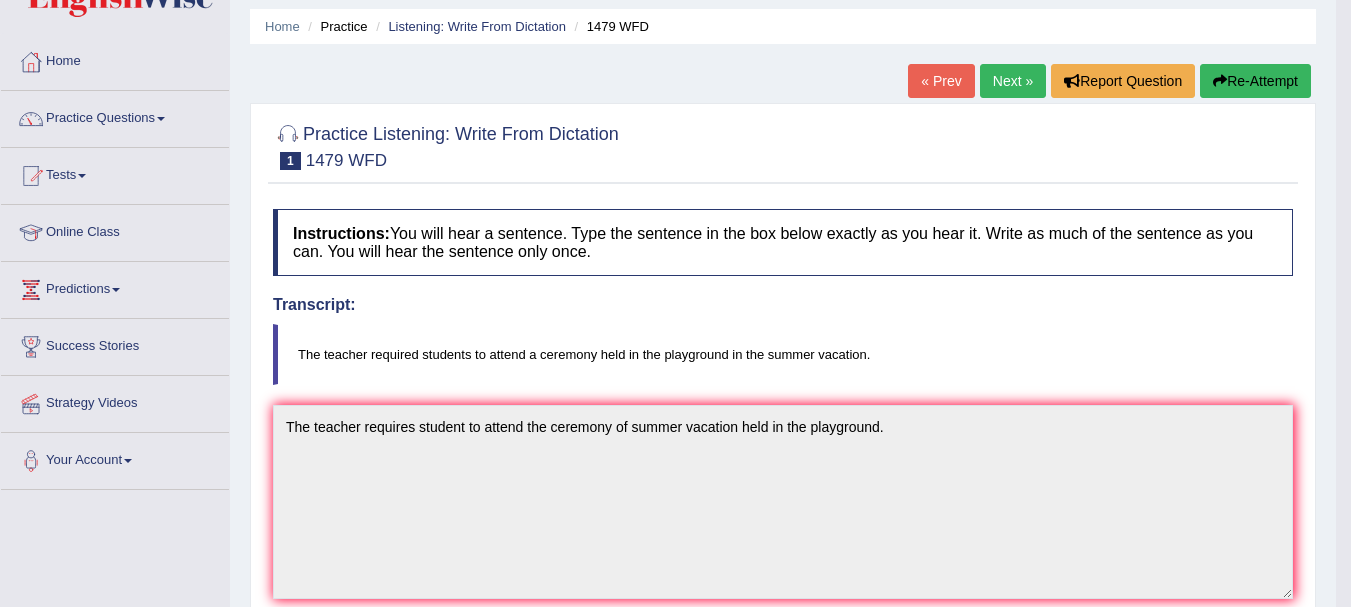scroll, scrollTop: 38, scrollLeft: 0, axis: vertical 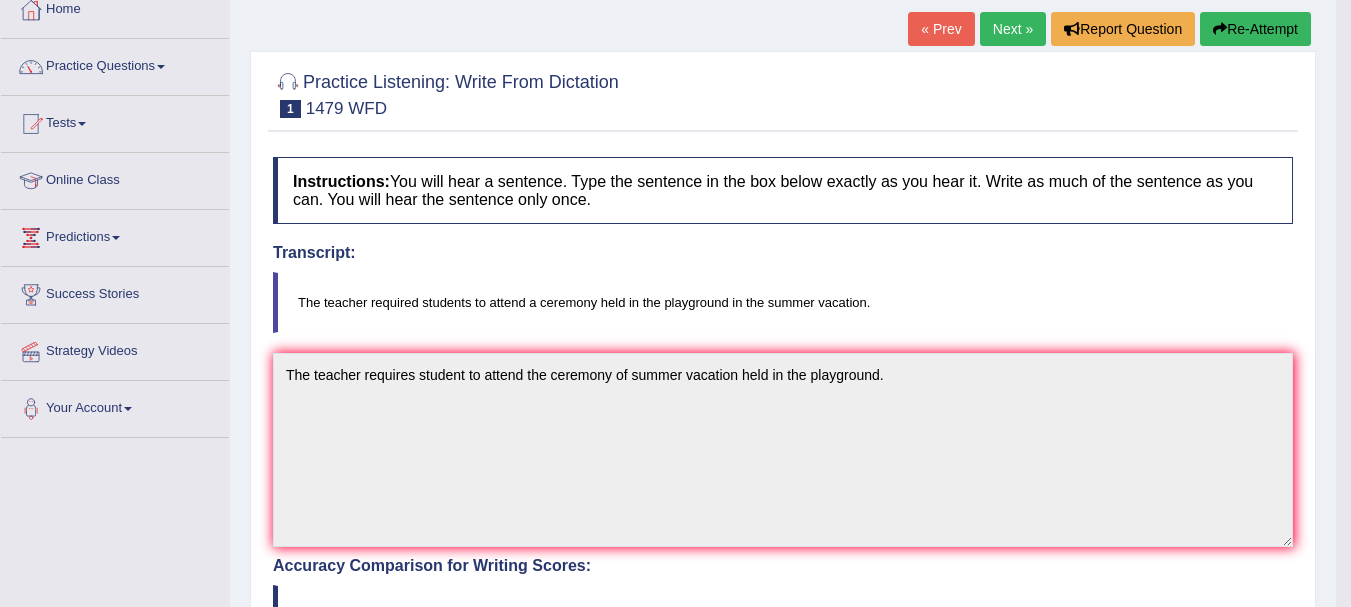 click on "Next »" at bounding box center [1013, 29] 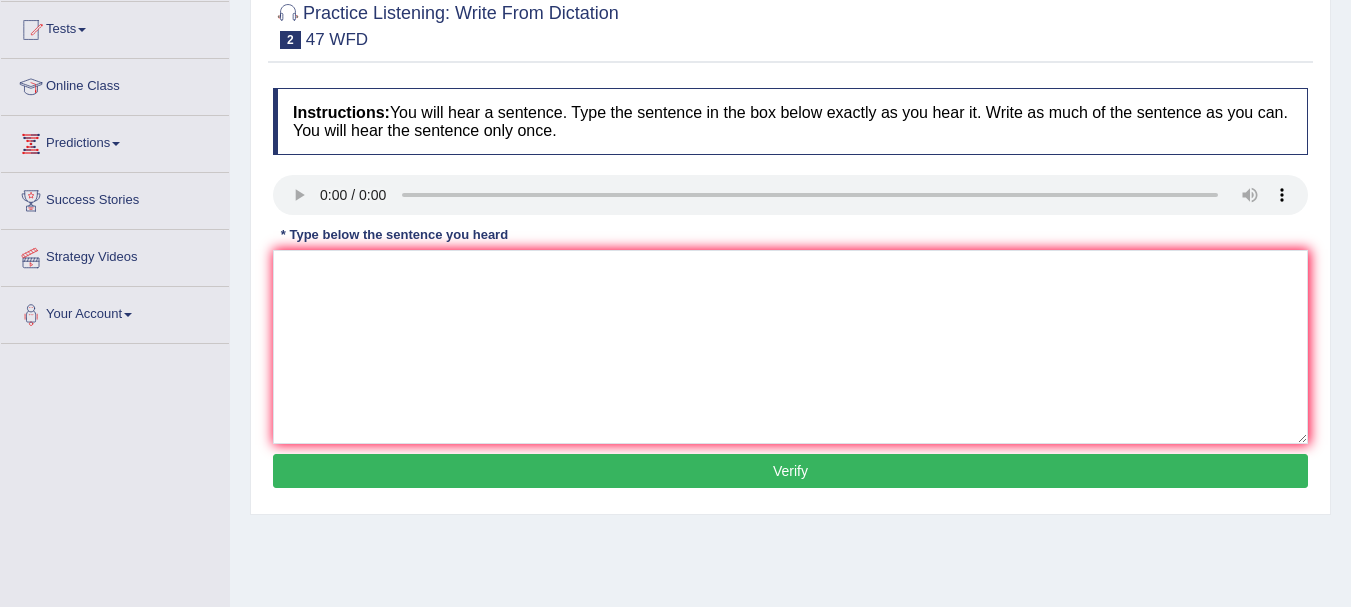 scroll, scrollTop: 211, scrollLeft: 0, axis: vertical 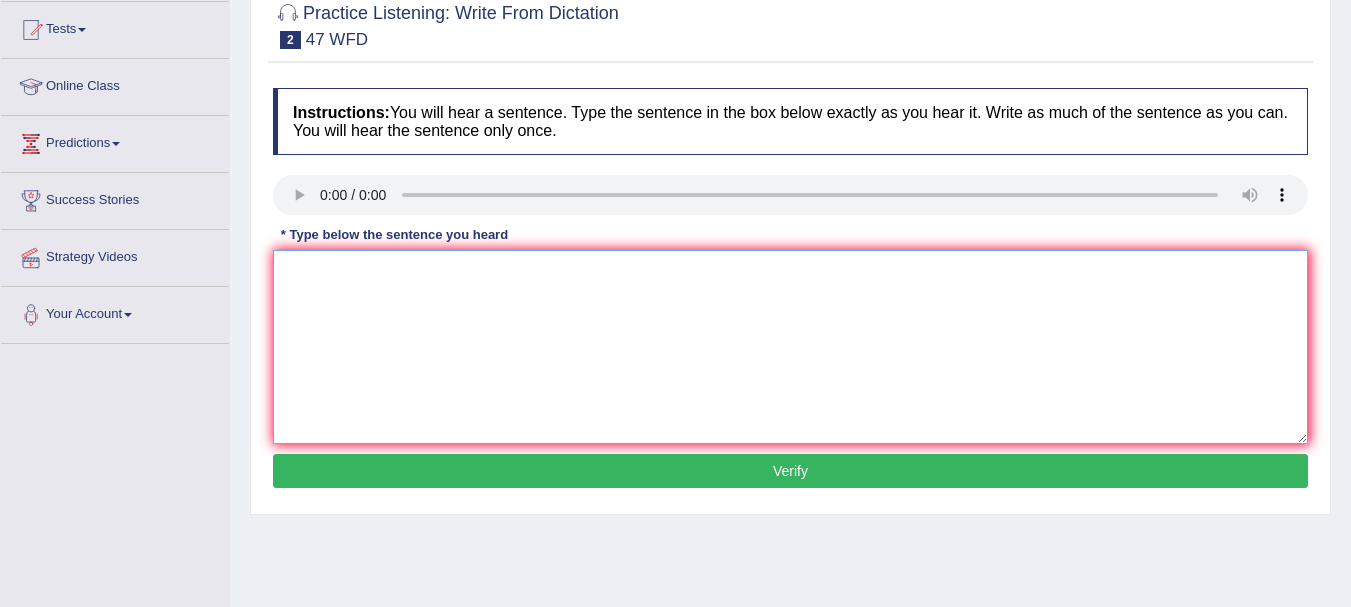 click at bounding box center (790, 347) 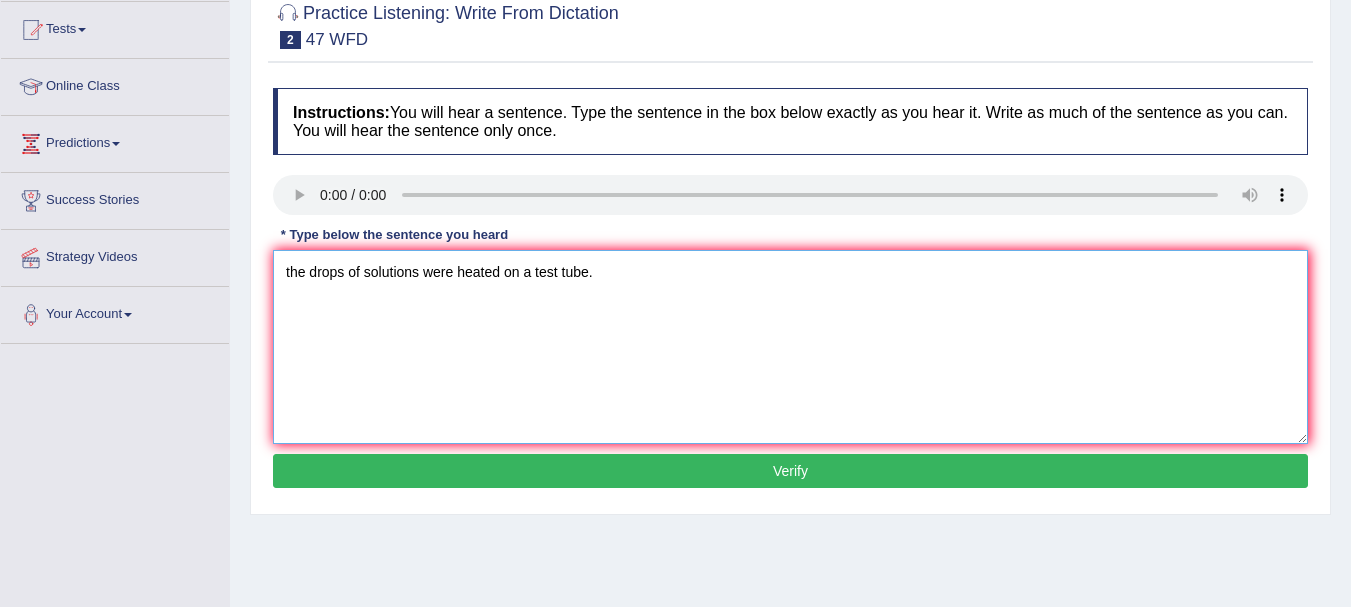 drag, startPoint x: 304, startPoint y: 271, endPoint x: 118, endPoint y: 268, distance: 186.02419 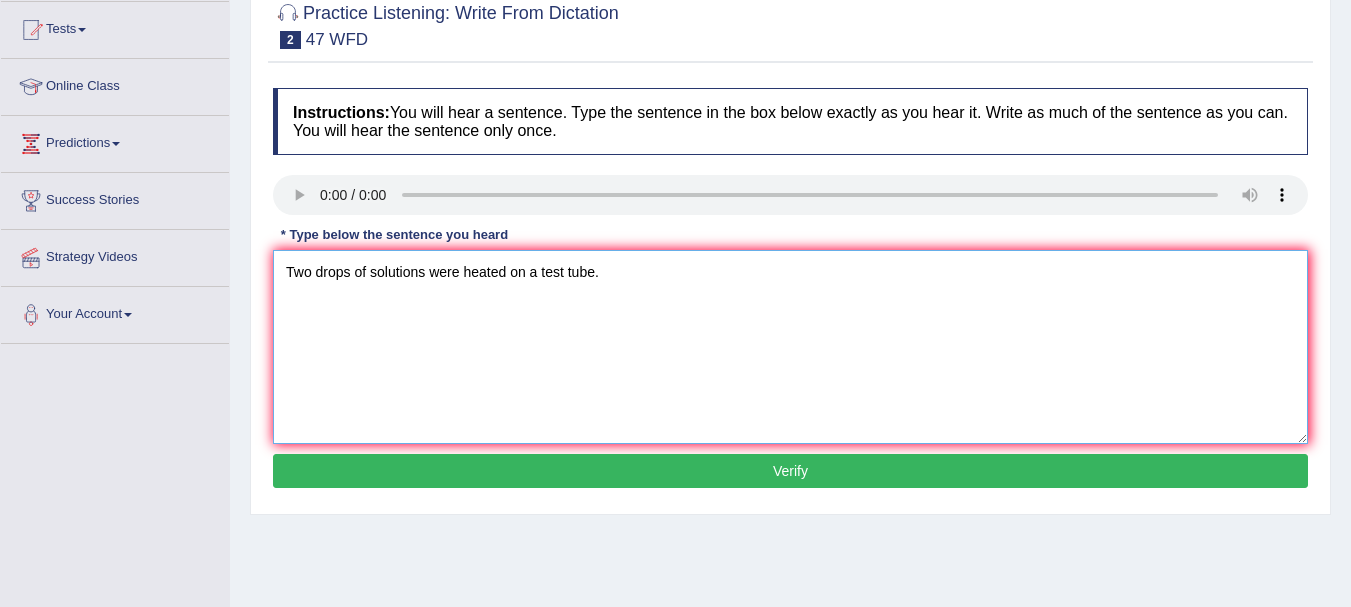 click on "Two drops of solutions were heated on a test tube." at bounding box center [790, 347] 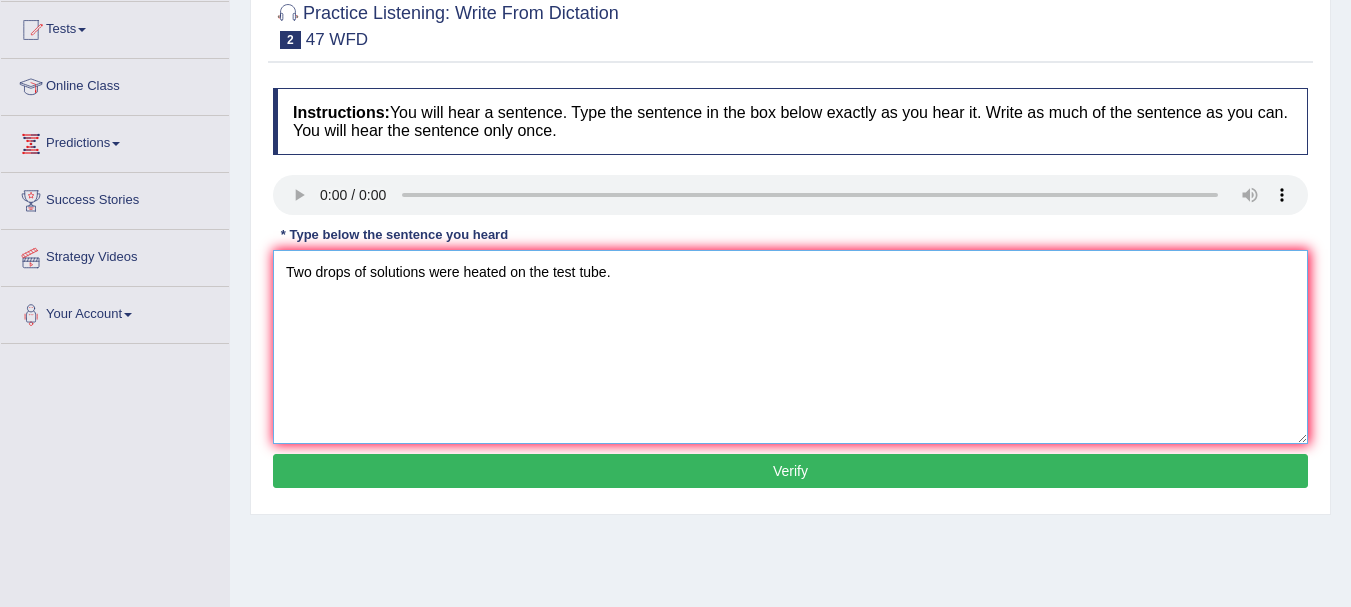 type on "Two drops of solutions were heated on the test tube." 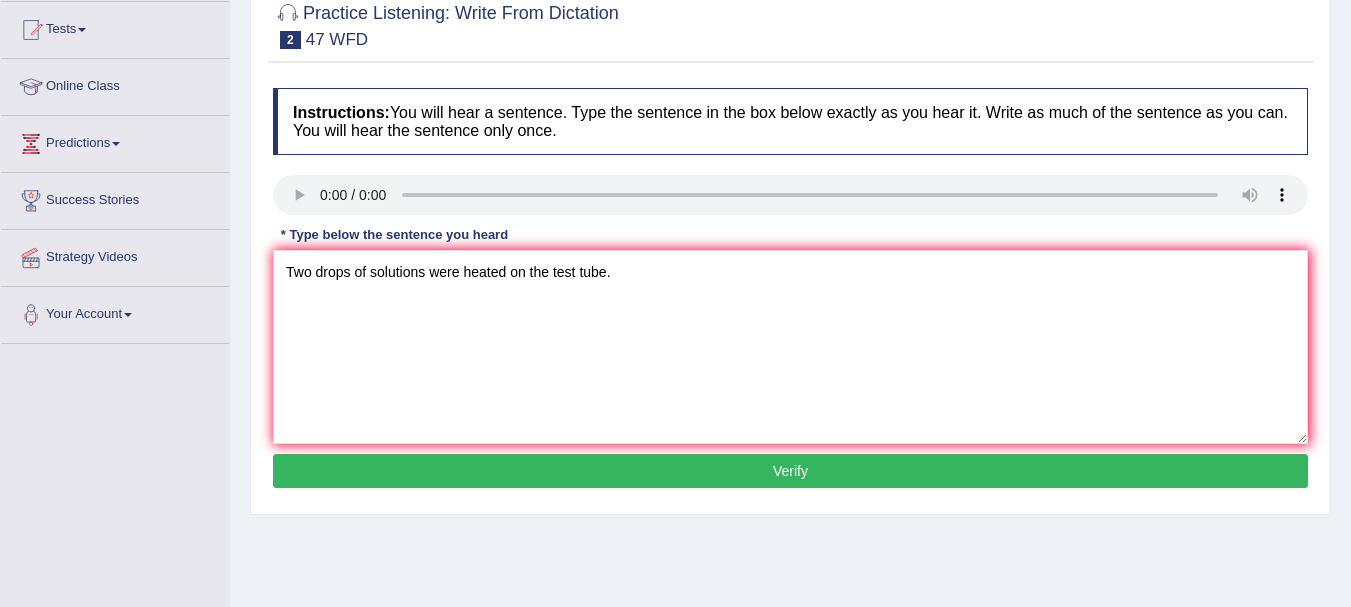 click on "Verify" at bounding box center [790, 471] 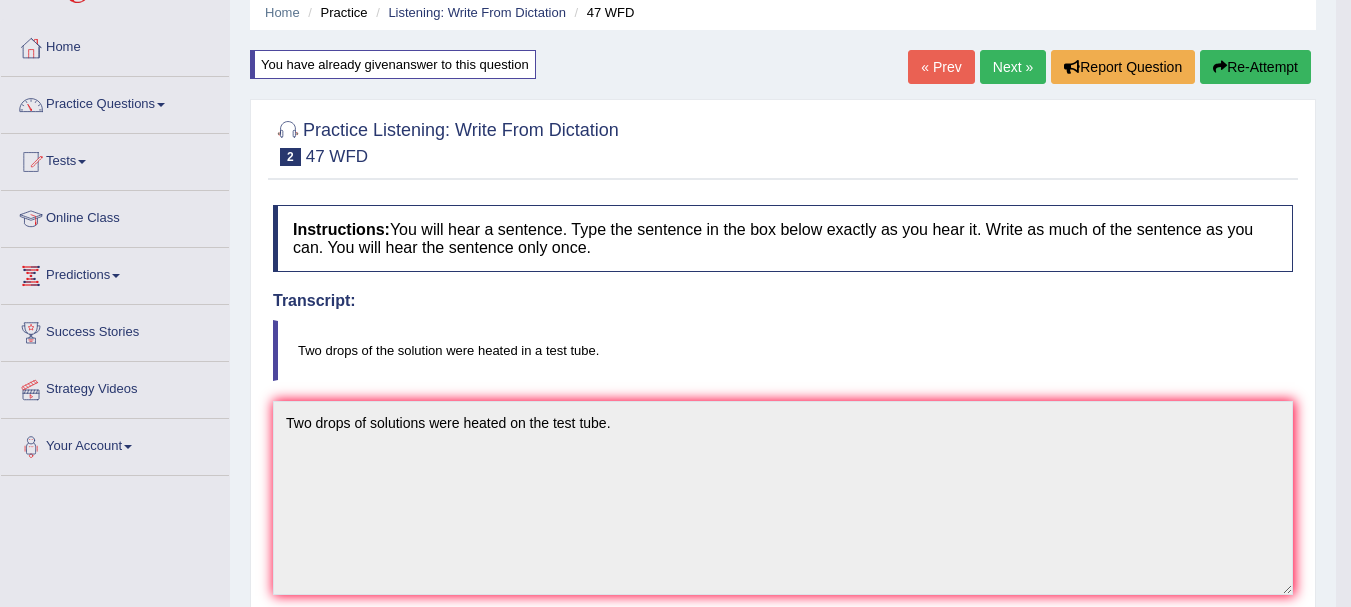 scroll, scrollTop: 0, scrollLeft: 0, axis: both 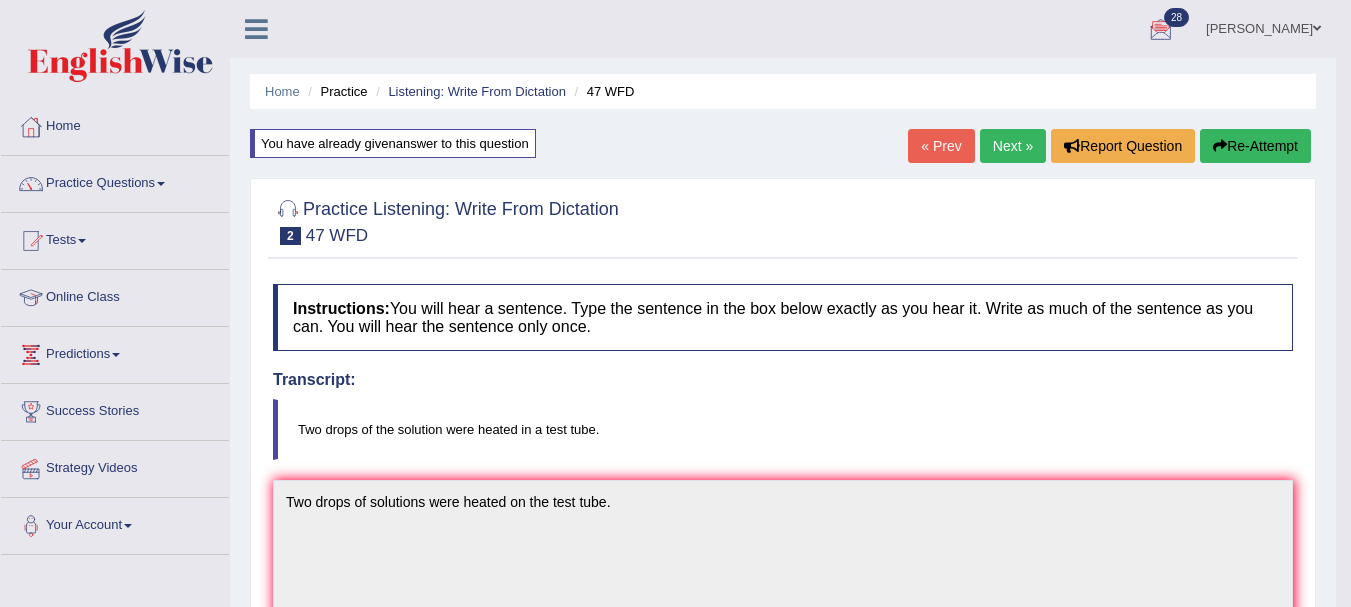 click on "Next »" at bounding box center [1013, 146] 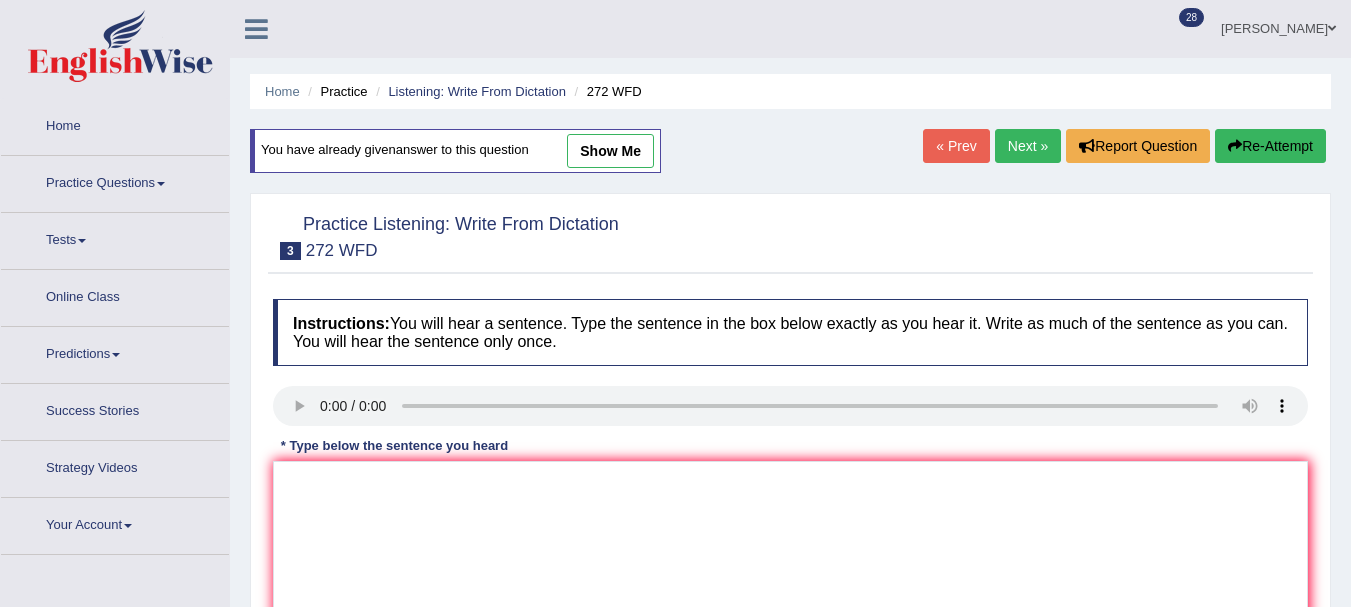 scroll, scrollTop: 0, scrollLeft: 0, axis: both 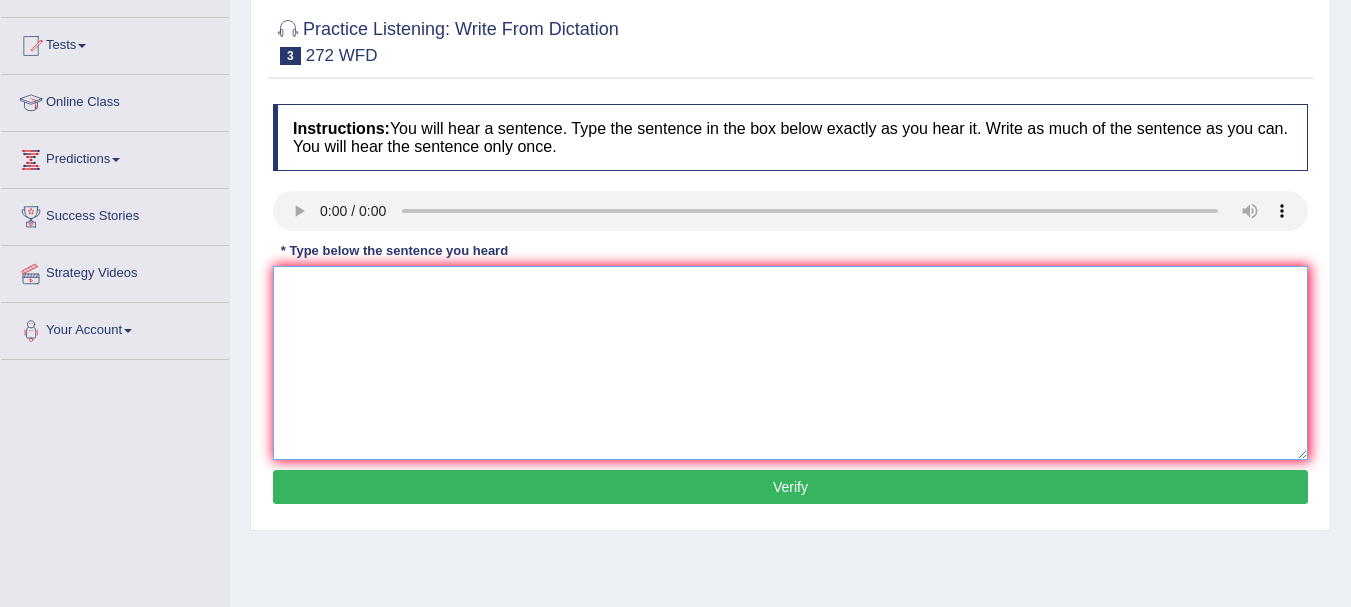 click at bounding box center [790, 363] 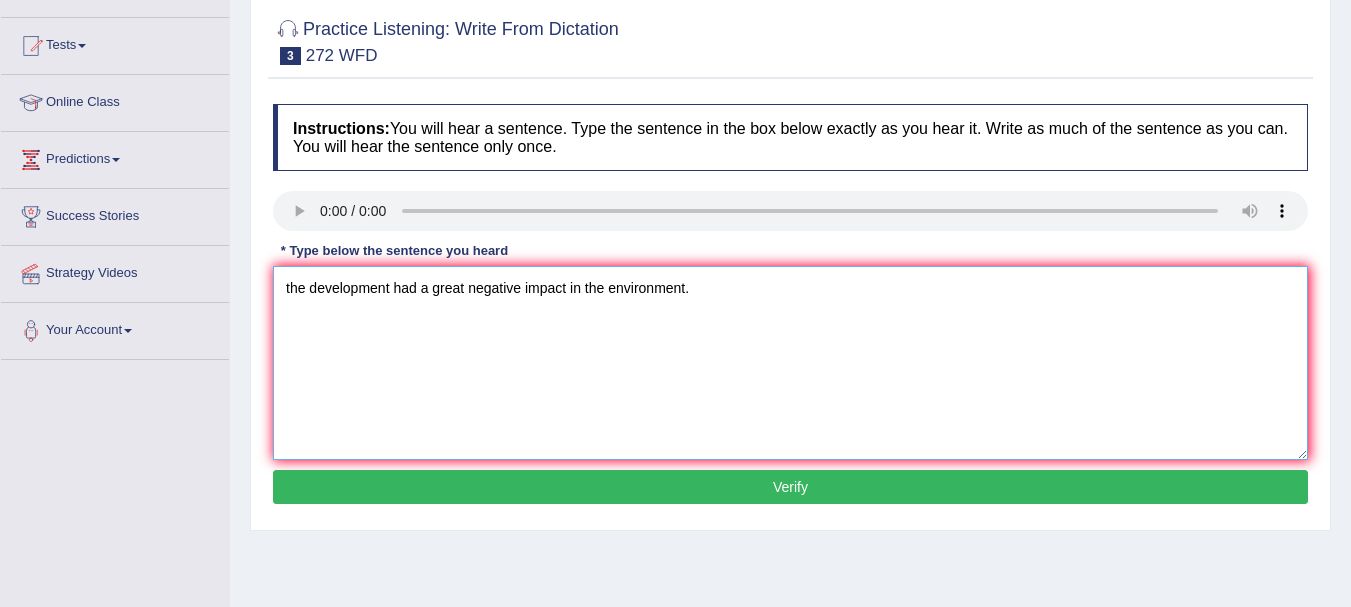 click on "the development had a great negative impact in the environment." at bounding box center [790, 363] 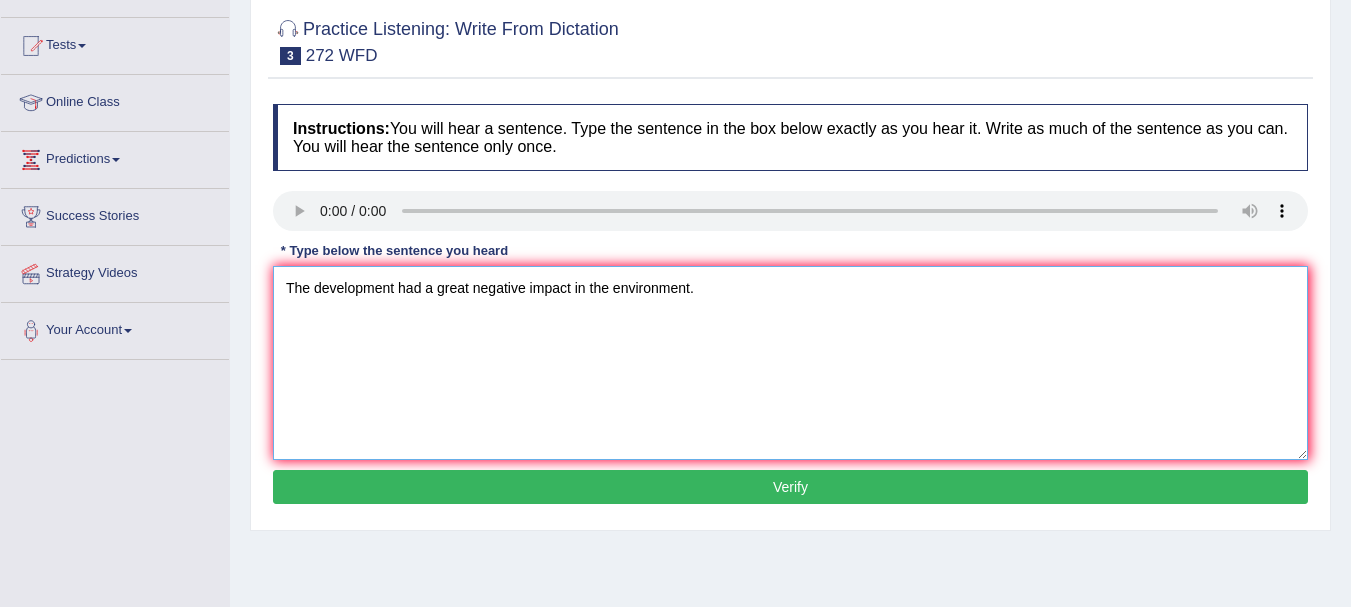 click on "The development had a great negative impact in the environment." at bounding box center (790, 363) 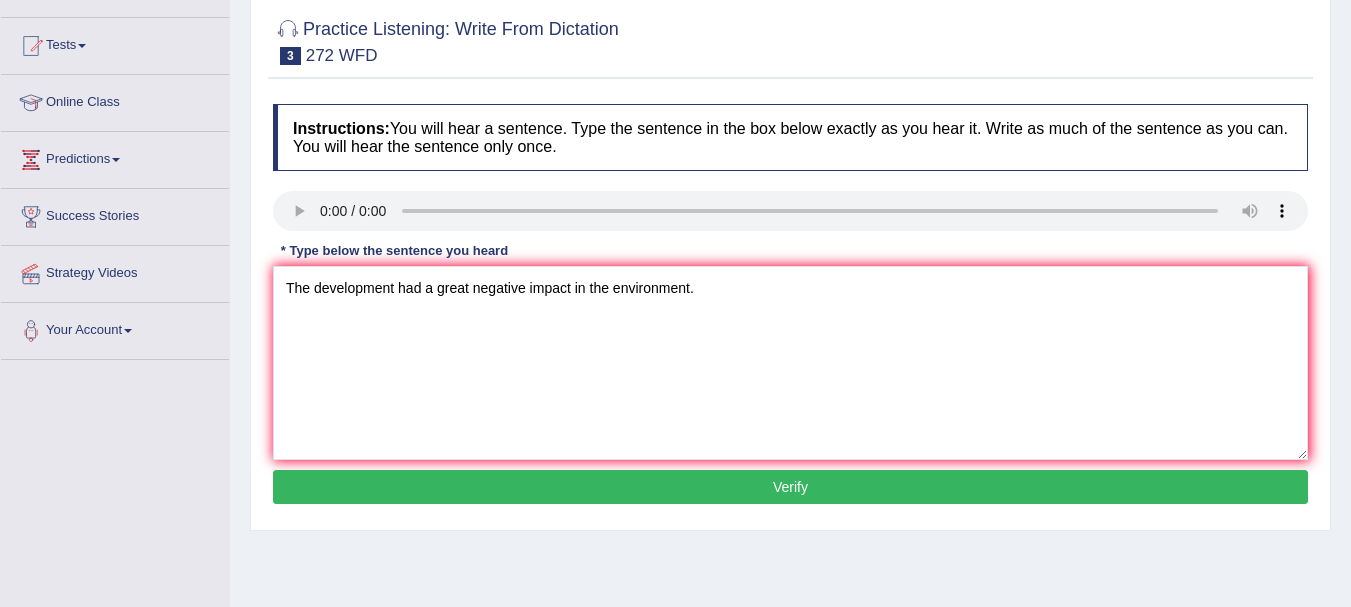 click on "Verify" at bounding box center [790, 487] 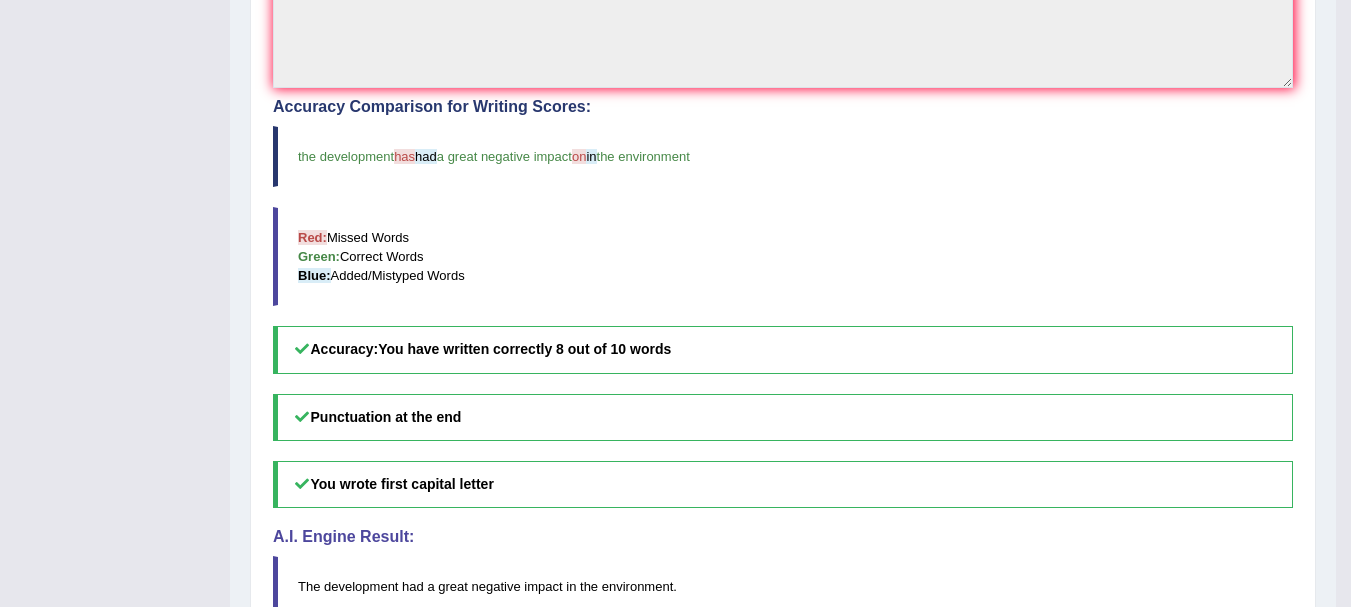 scroll, scrollTop: 591, scrollLeft: 0, axis: vertical 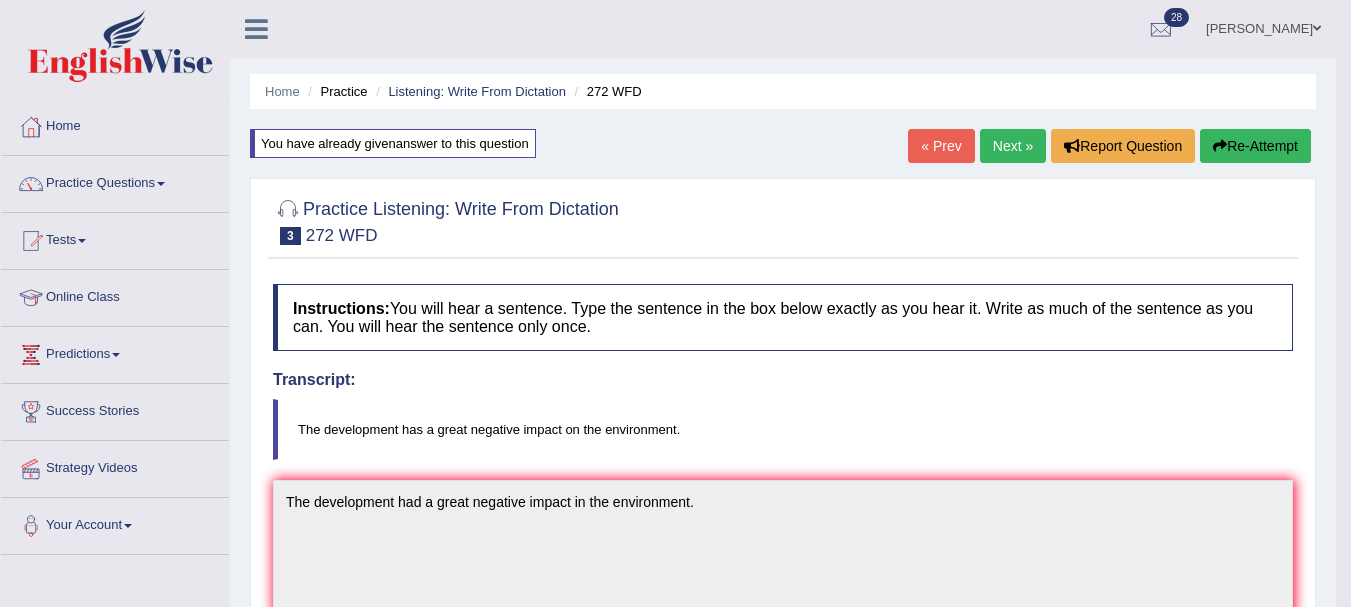 click on "Next »" at bounding box center [1013, 146] 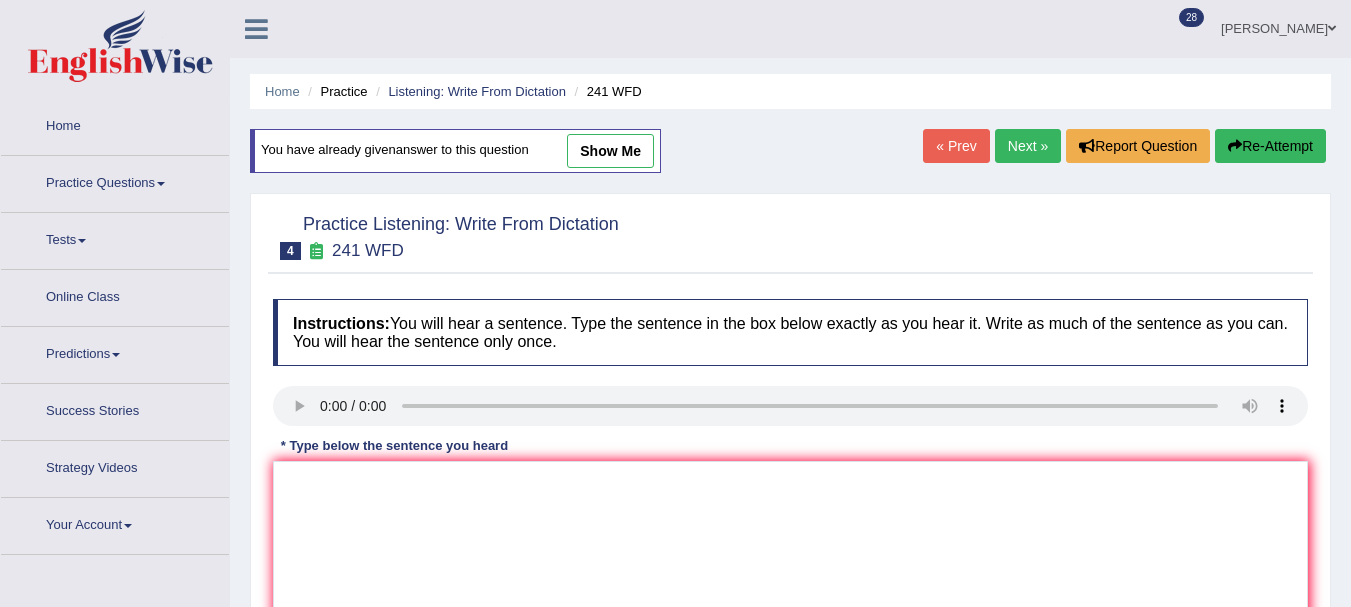 scroll, scrollTop: 0, scrollLeft: 0, axis: both 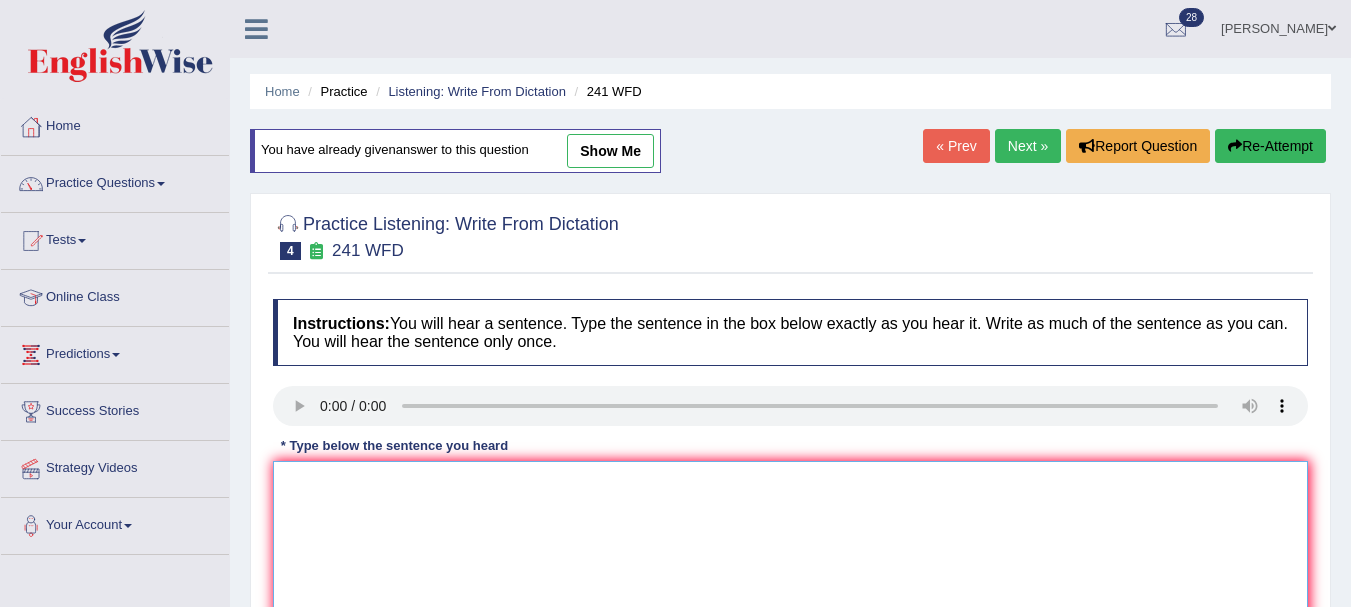 click at bounding box center [790, 558] 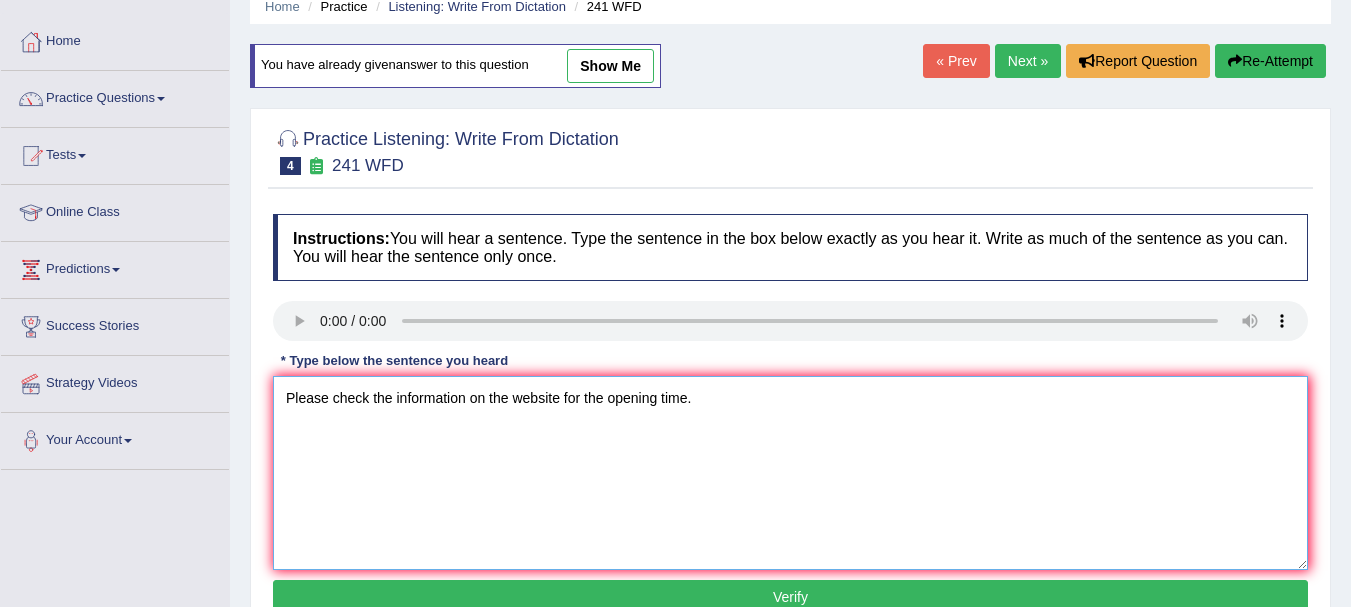 scroll, scrollTop: 94, scrollLeft: 0, axis: vertical 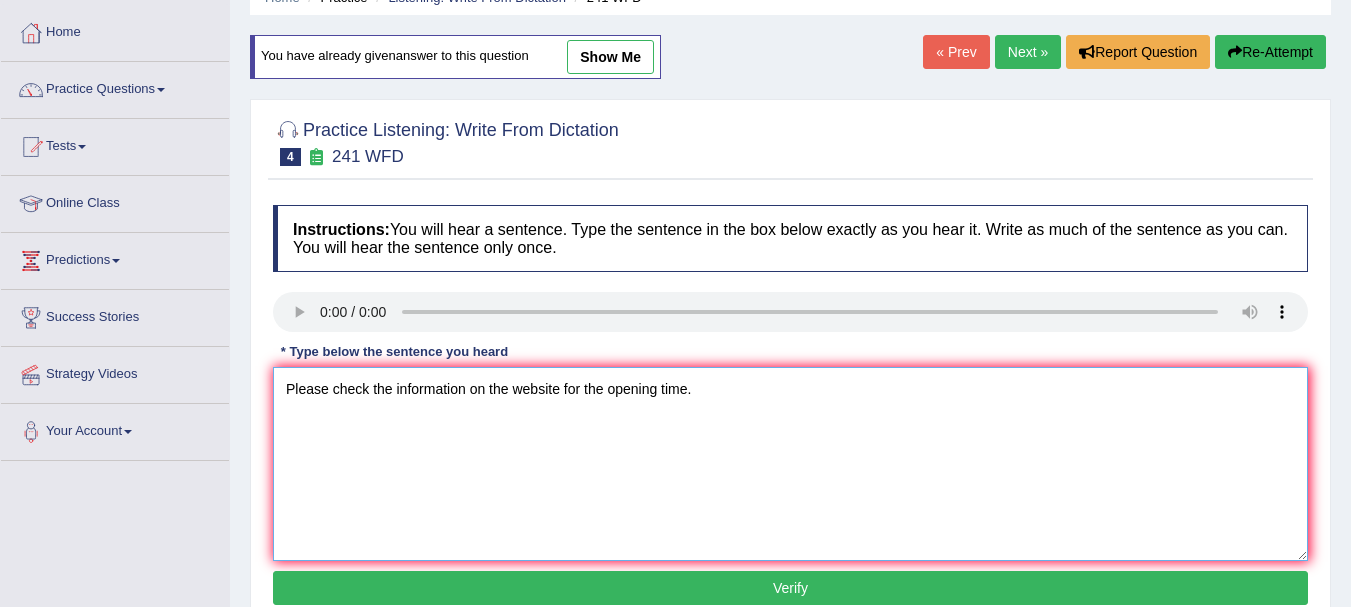 type on "Please check the information on the website for the opening time." 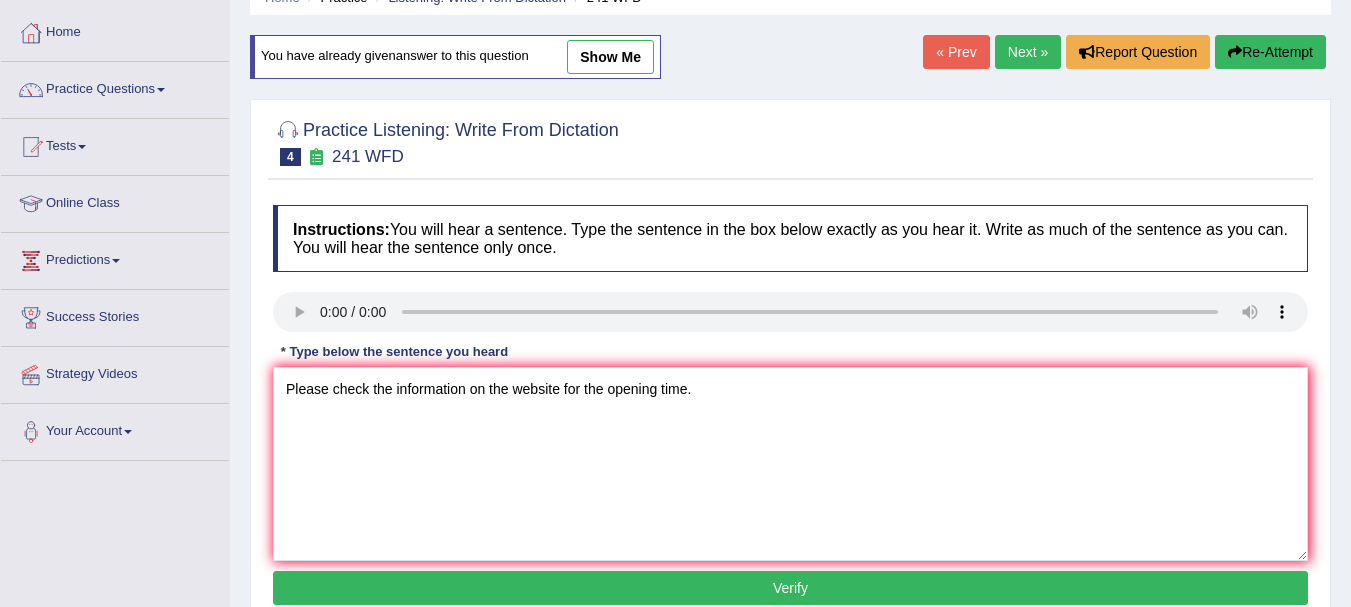 click on "Verify" at bounding box center (790, 588) 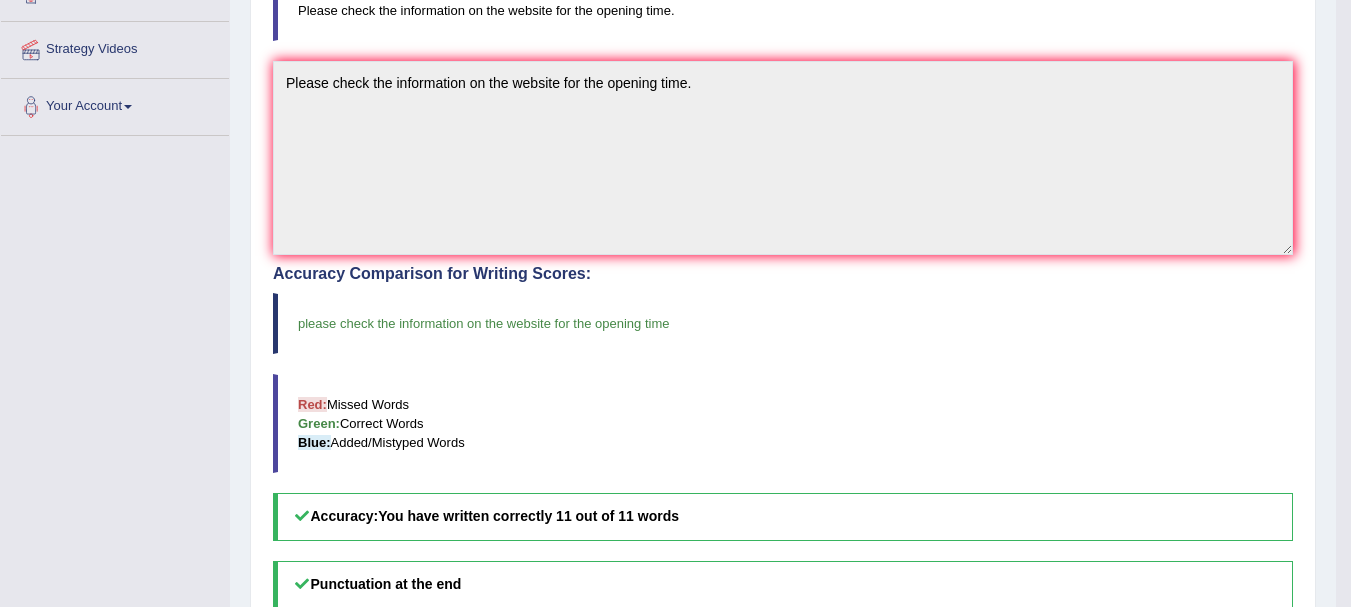 scroll, scrollTop: 410, scrollLeft: 0, axis: vertical 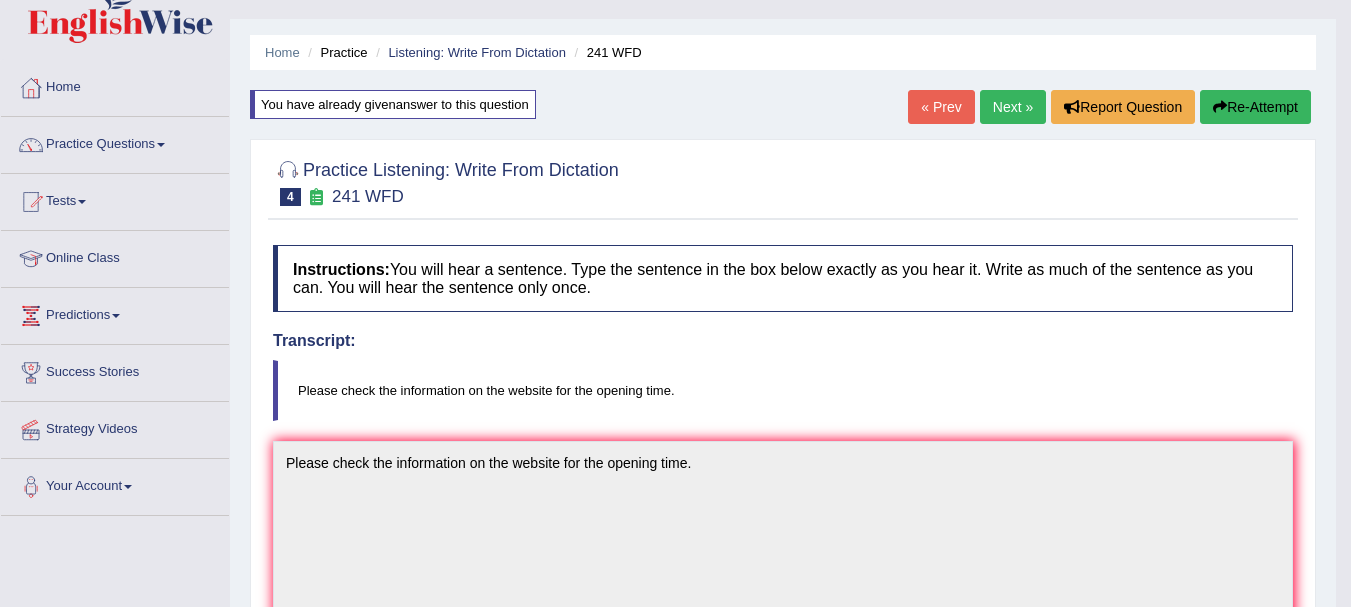 click on "Next »" at bounding box center [1013, 107] 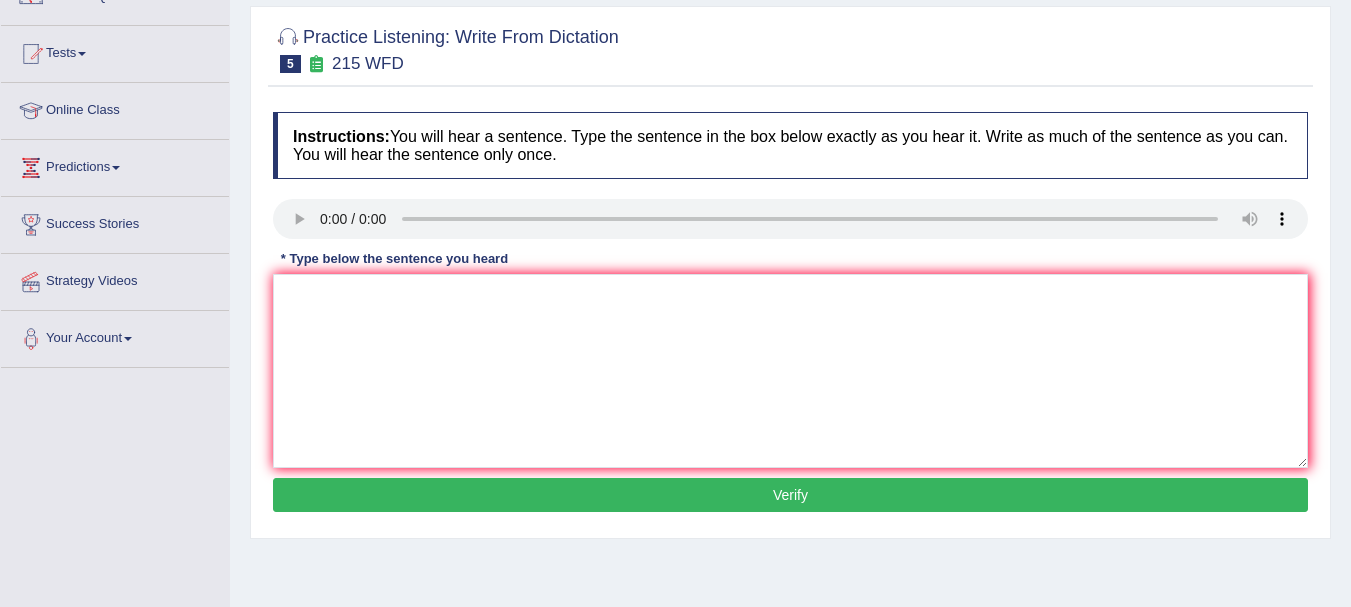 scroll, scrollTop: 233, scrollLeft: 0, axis: vertical 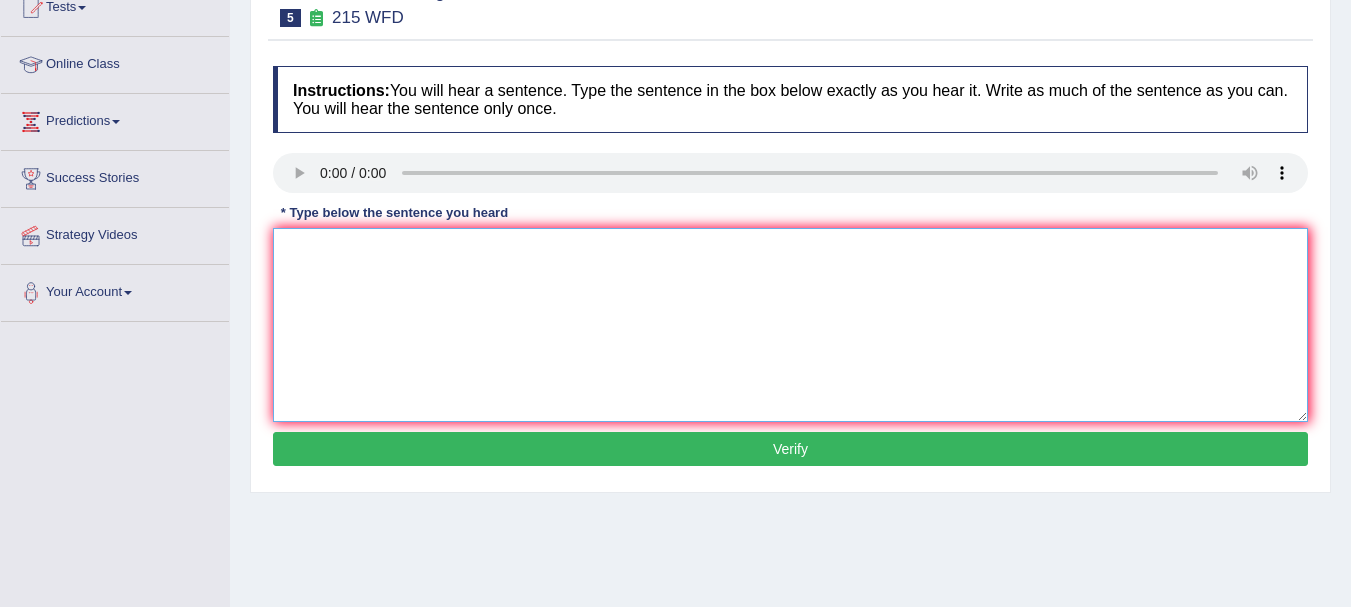 click at bounding box center (790, 325) 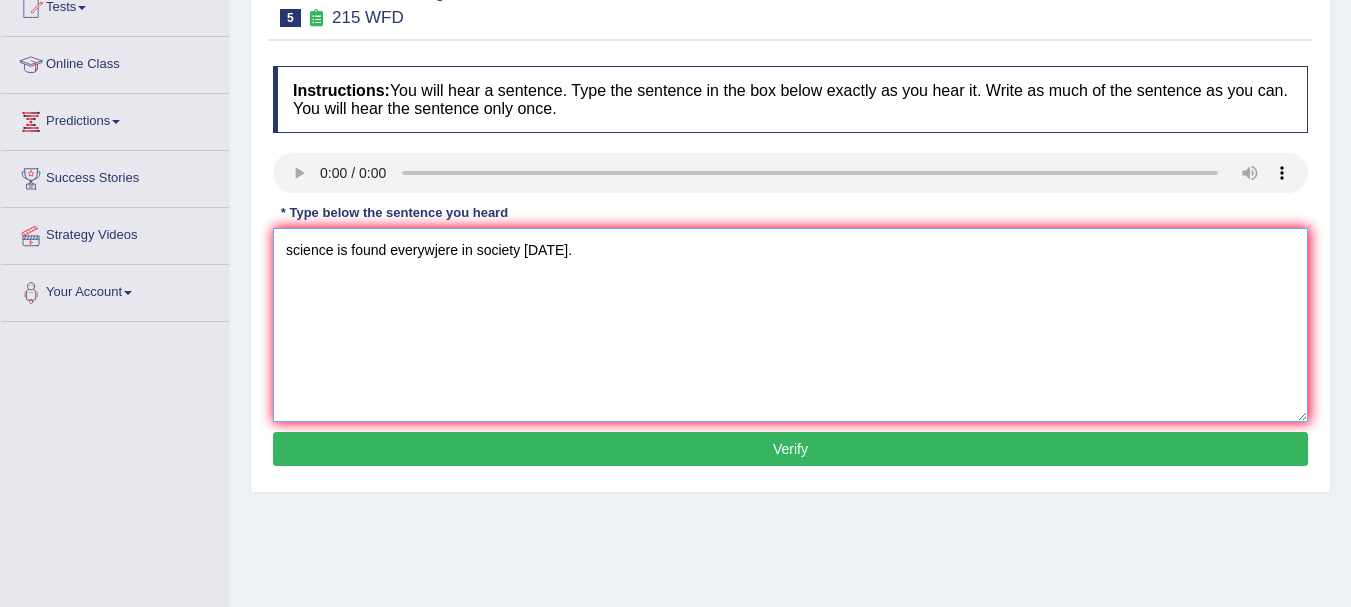 click on "science is found everywjere in society today." at bounding box center [790, 325] 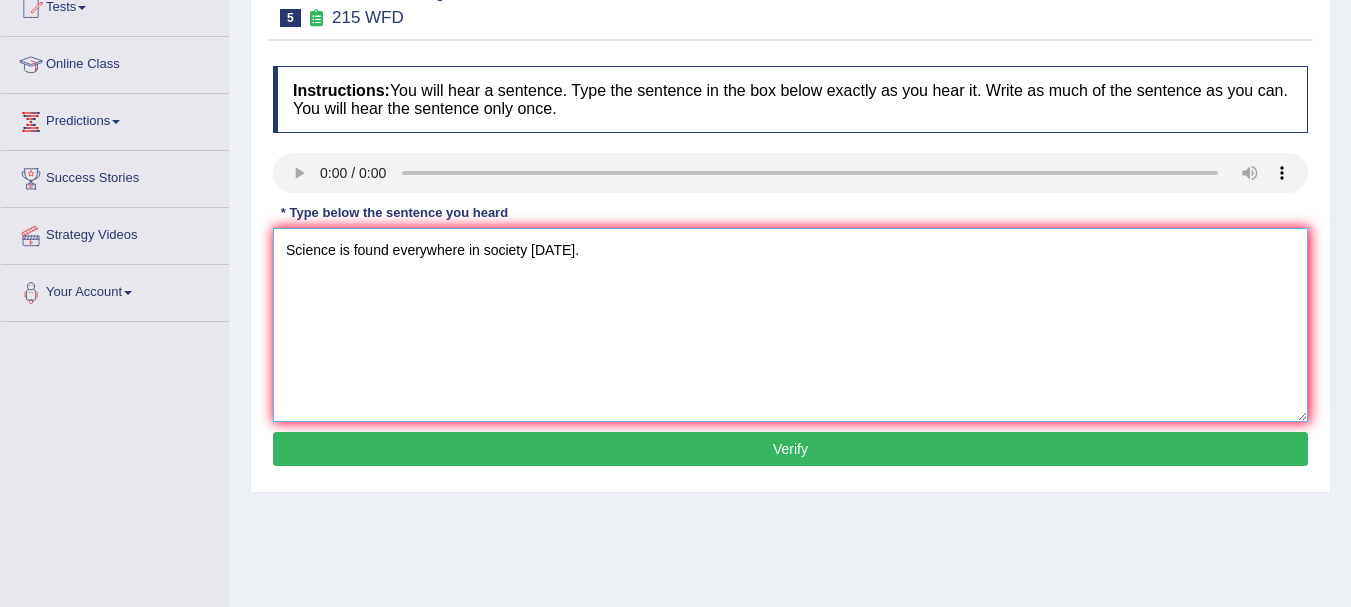 type on "Science is found everywhere in society today." 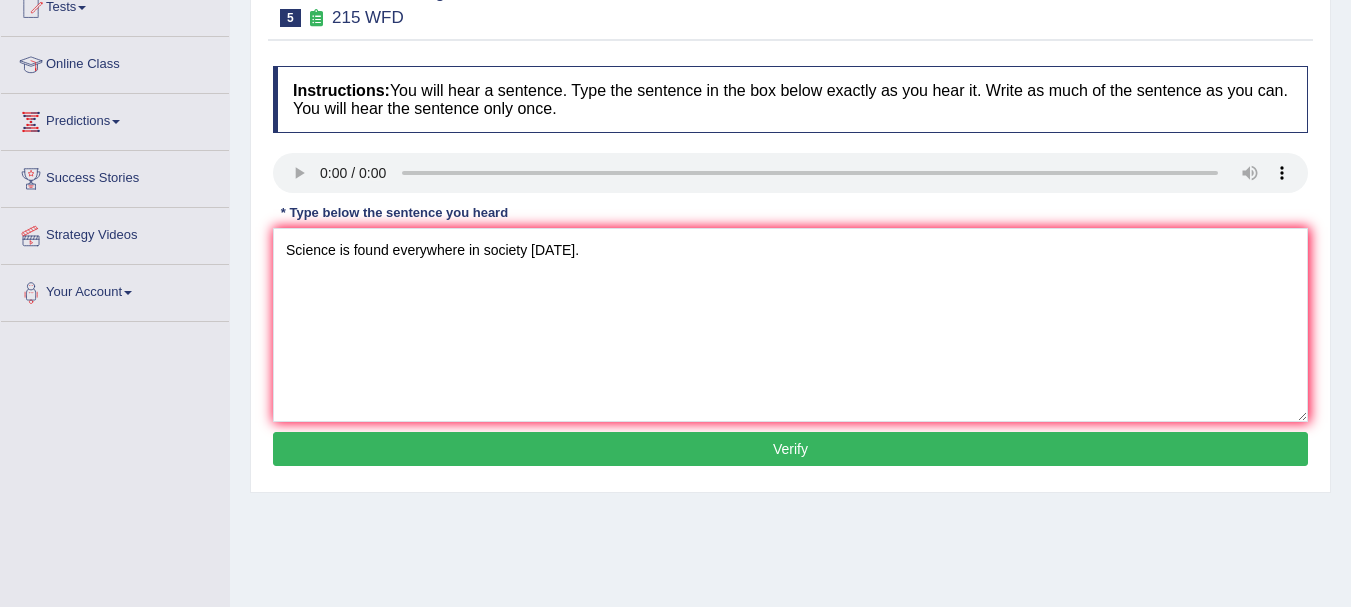 click on "Verify" at bounding box center [790, 449] 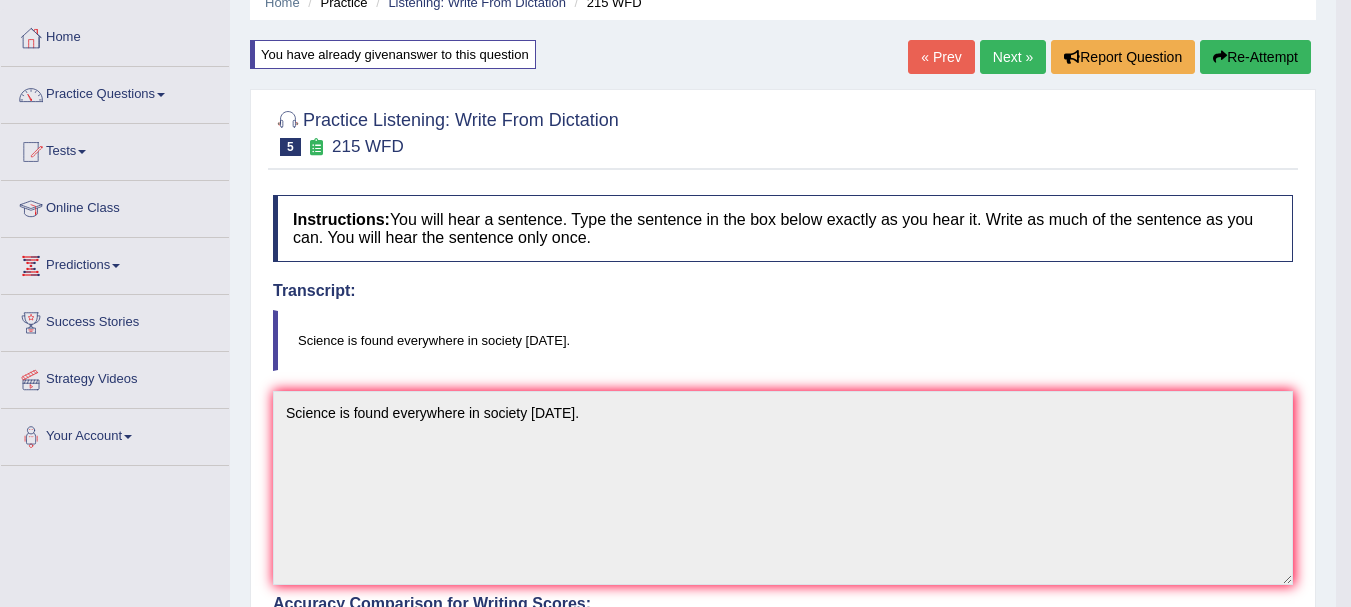 scroll, scrollTop: 87, scrollLeft: 0, axis: vertical 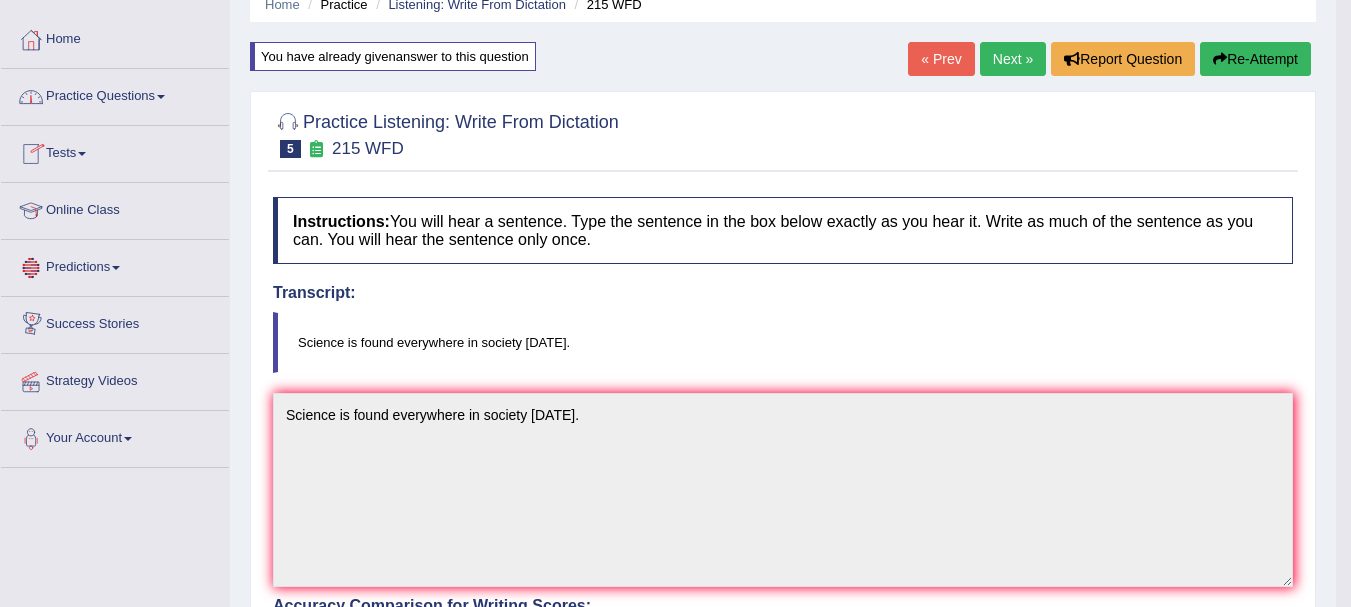 click on "Practice Questions" at bounding box center (115, 94) 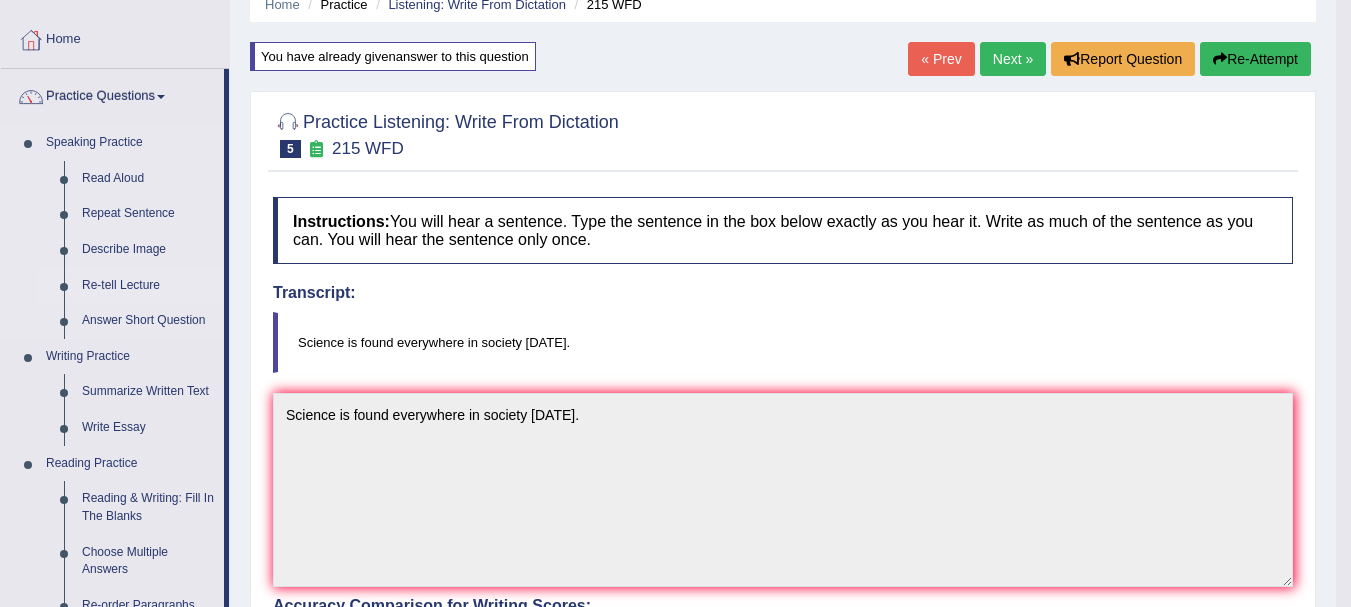 click on "Re-tell Lecture" at bounding box center [148, 286] 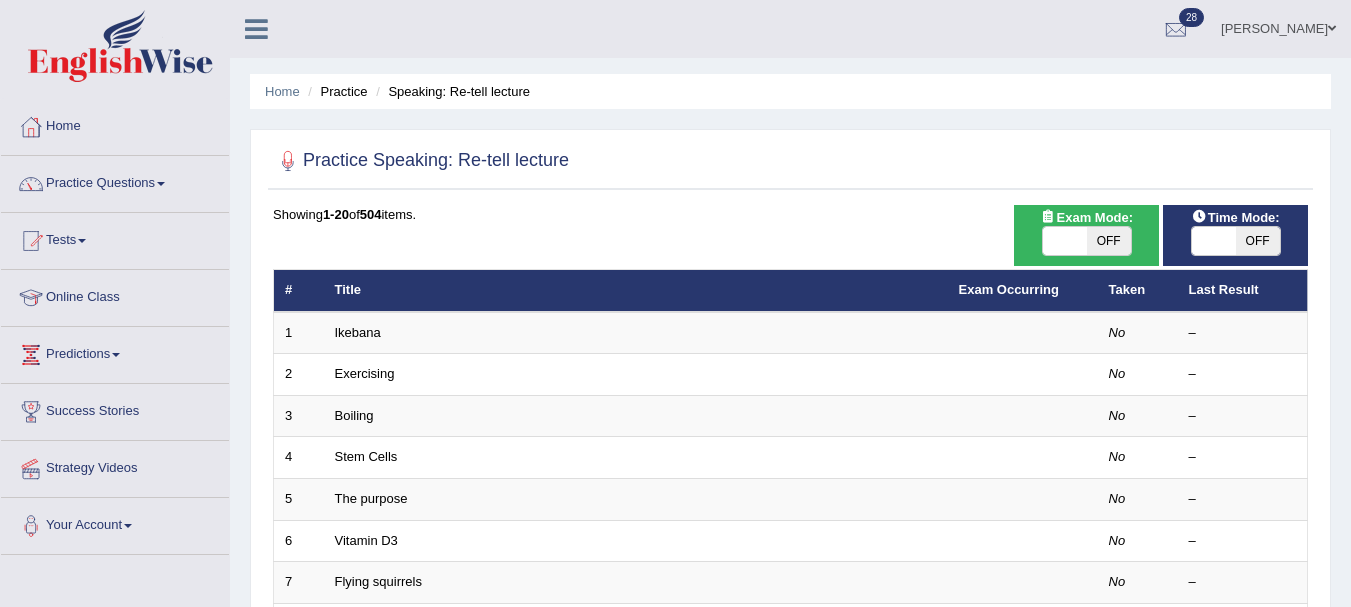 scroll, scrollTop: 0, scrollLeft: 0, axis: both 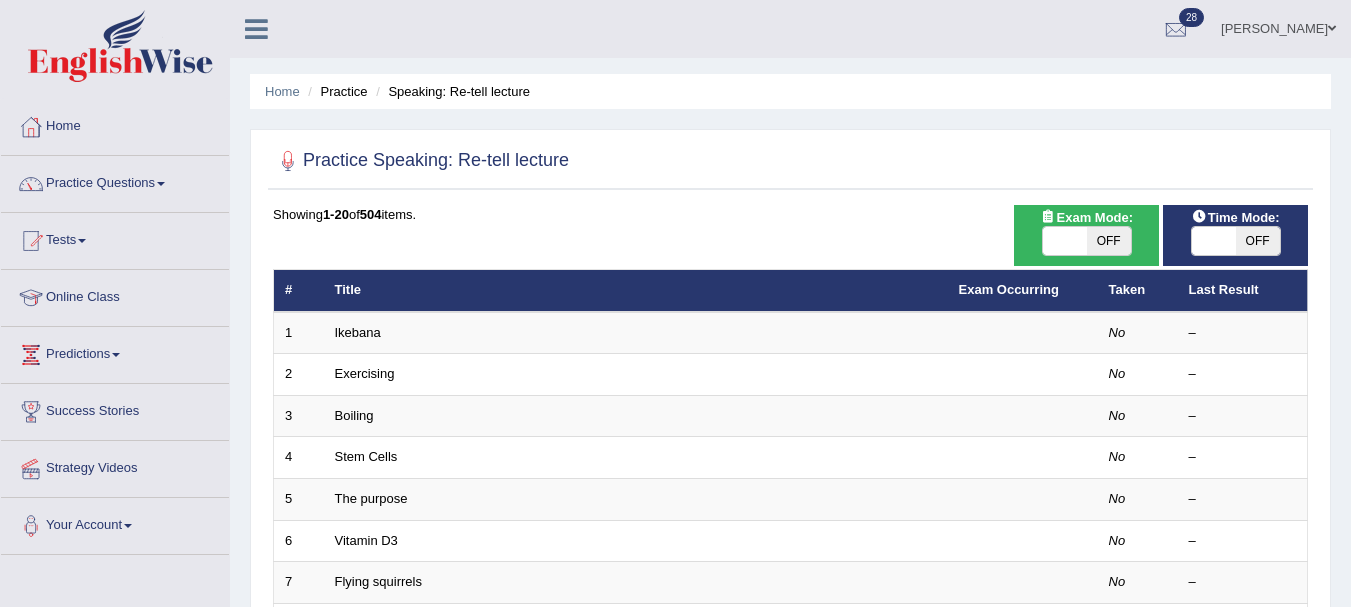 click on "OFF" at bounding box center [1258, 241] 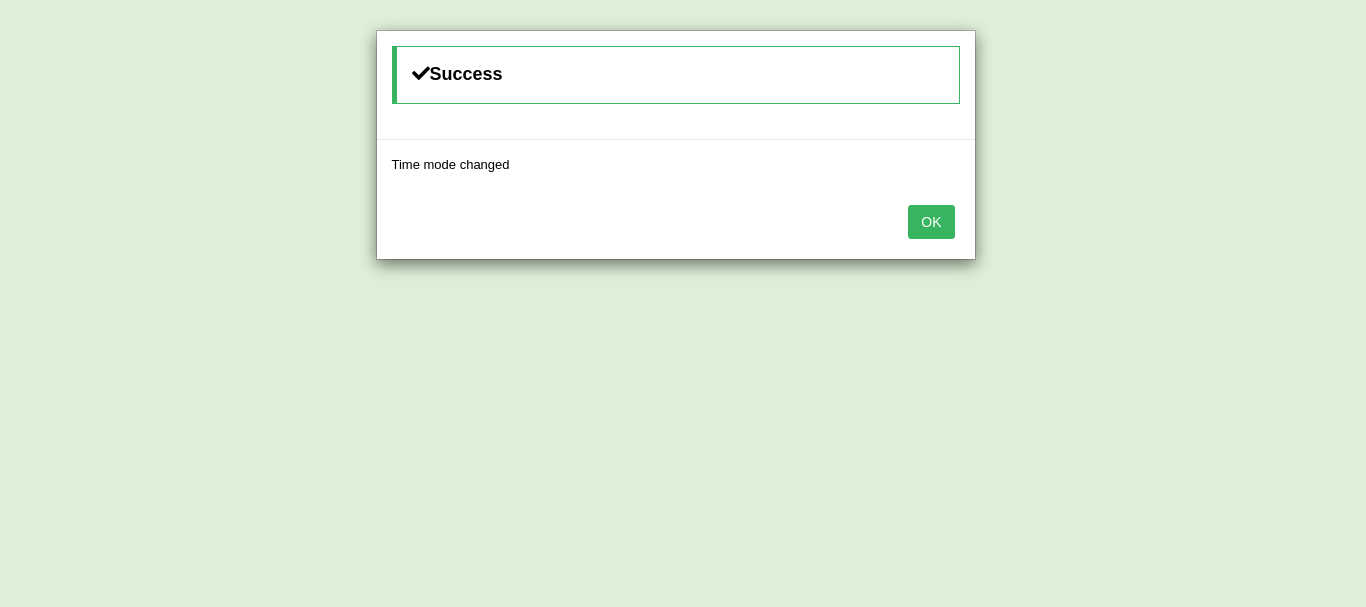 click on "OK" at bounding box center (931, 222) 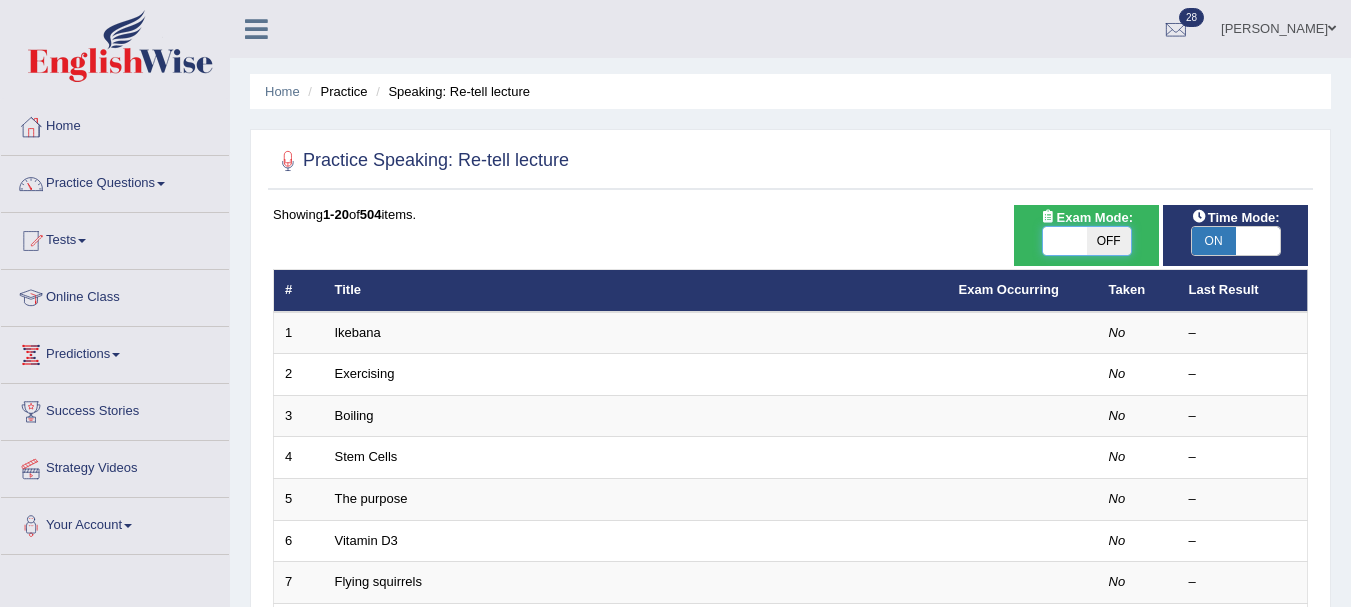 click at bounding box center (1065, 241) 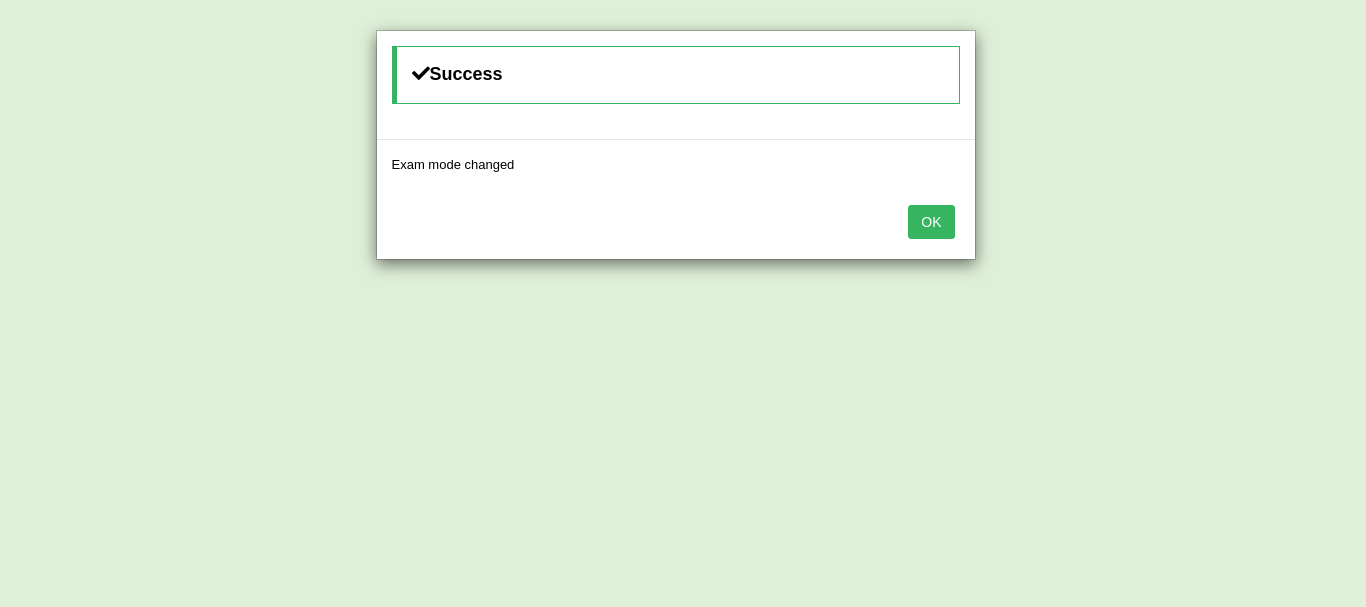 click on "OK" at bounding box center [931, 222] 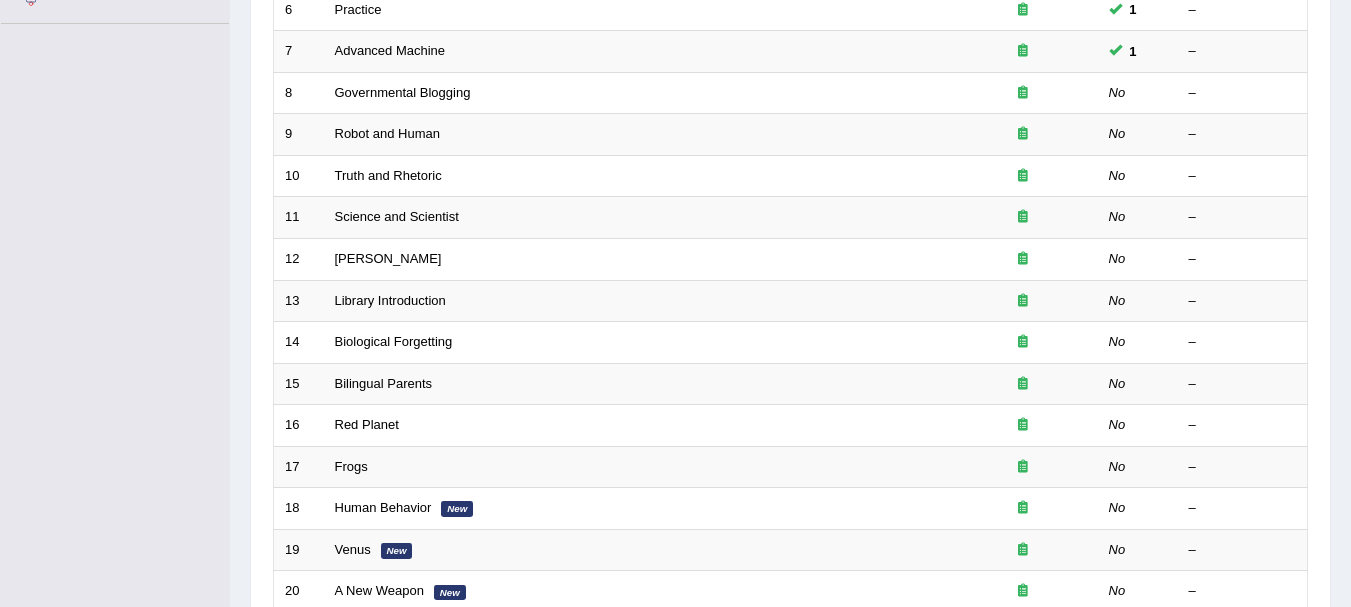 scroll, scrollTop: 531, scrollLeft: 0, axis: vertical 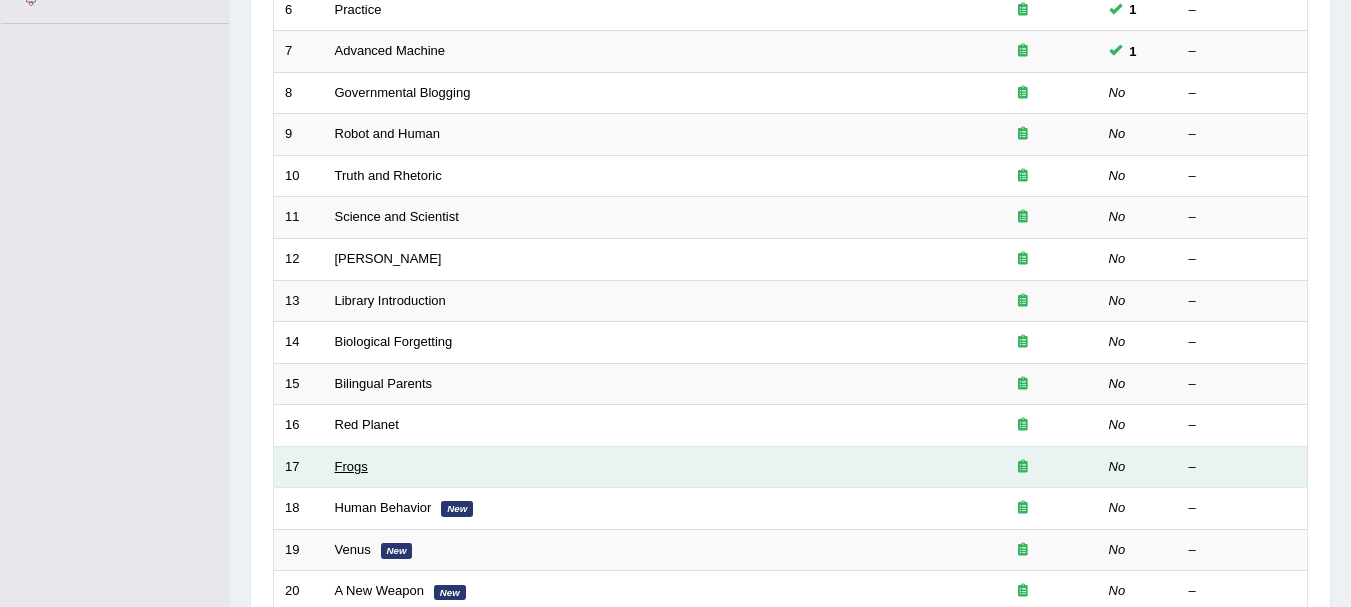 click on "Frogs" at bounding box center [351, 466] 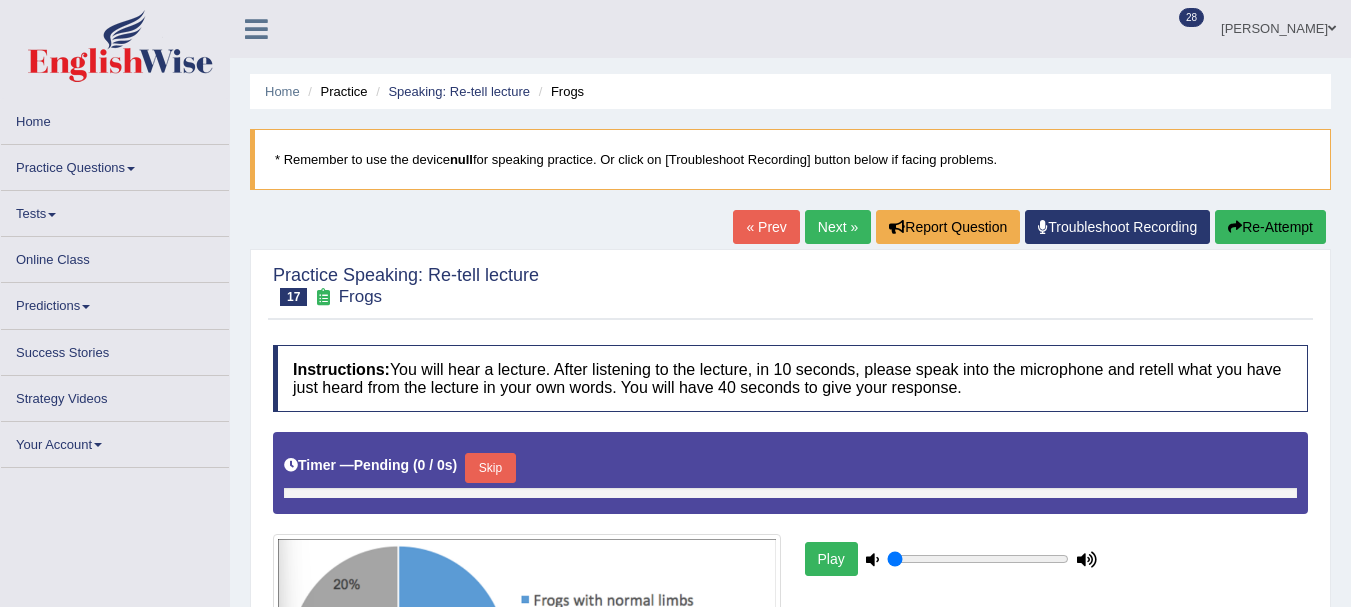 scroll, scrollTop: 0, scrollLeft: 0, axis: both 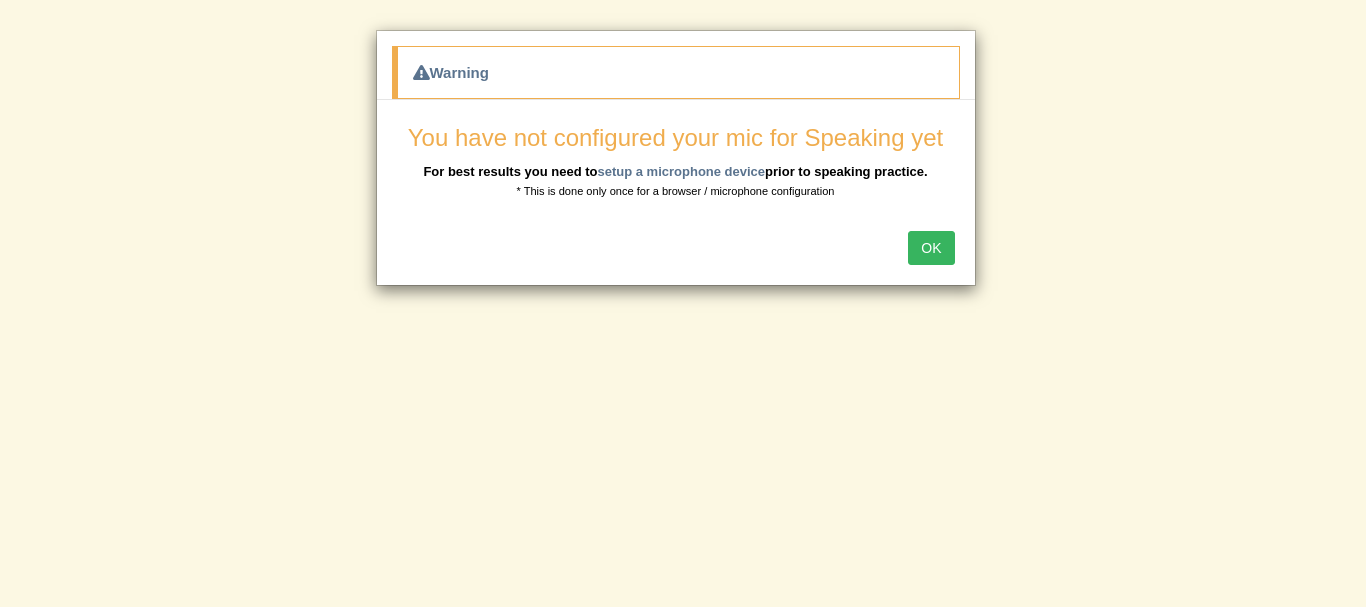 click on "OK" at bounding box center [931, 248] 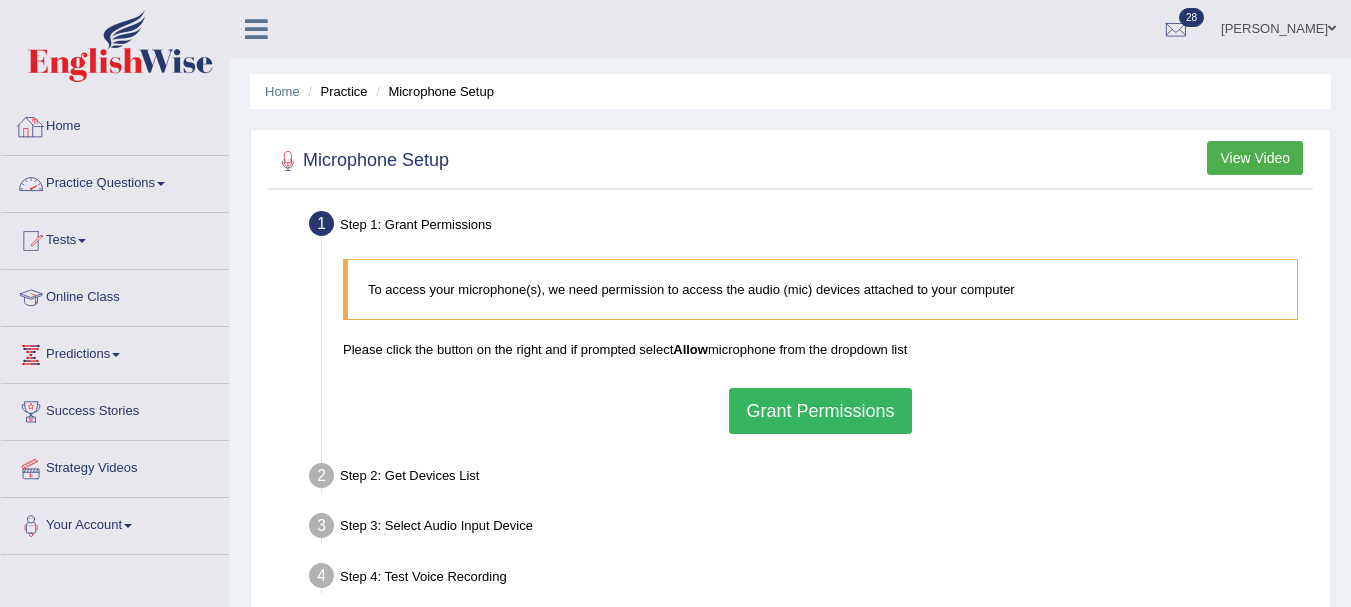click on "Practice Questions" at bounding box center (115, 181) 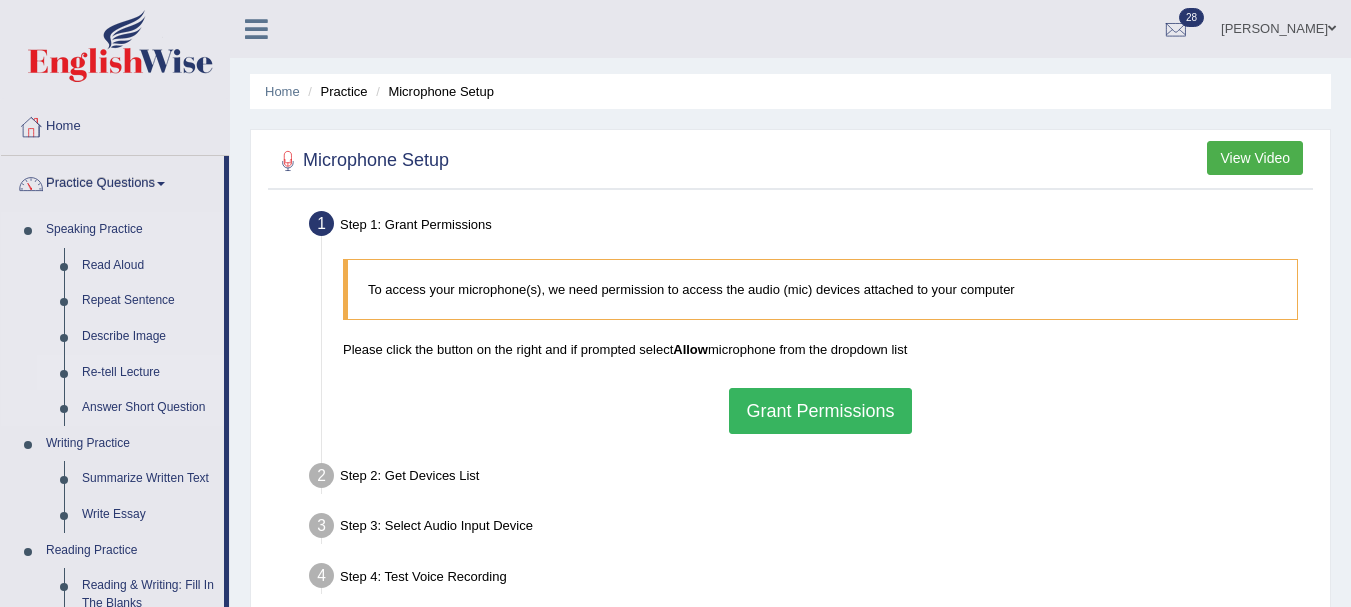 click on "Re-tell Lecture" at bounding box center (148, 373) 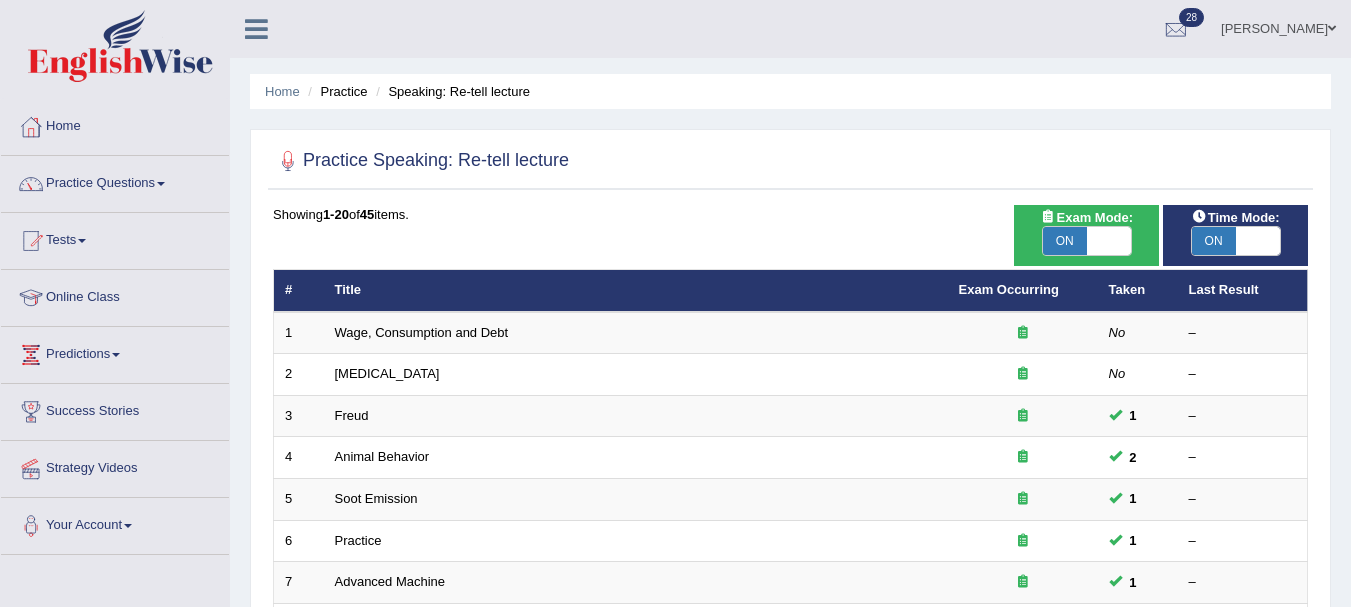 scroll, scrollTop: 0, scrollLeft: 0, axis: both 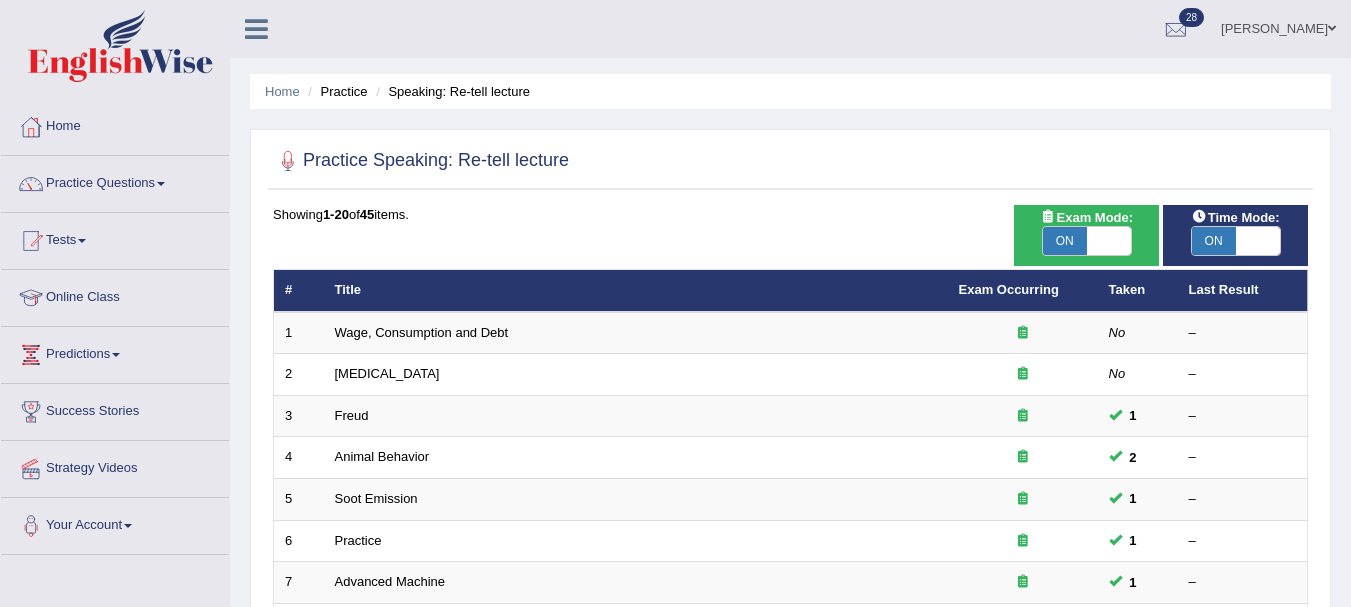 click on "Practice Questions" at bounding box center (115, 181) 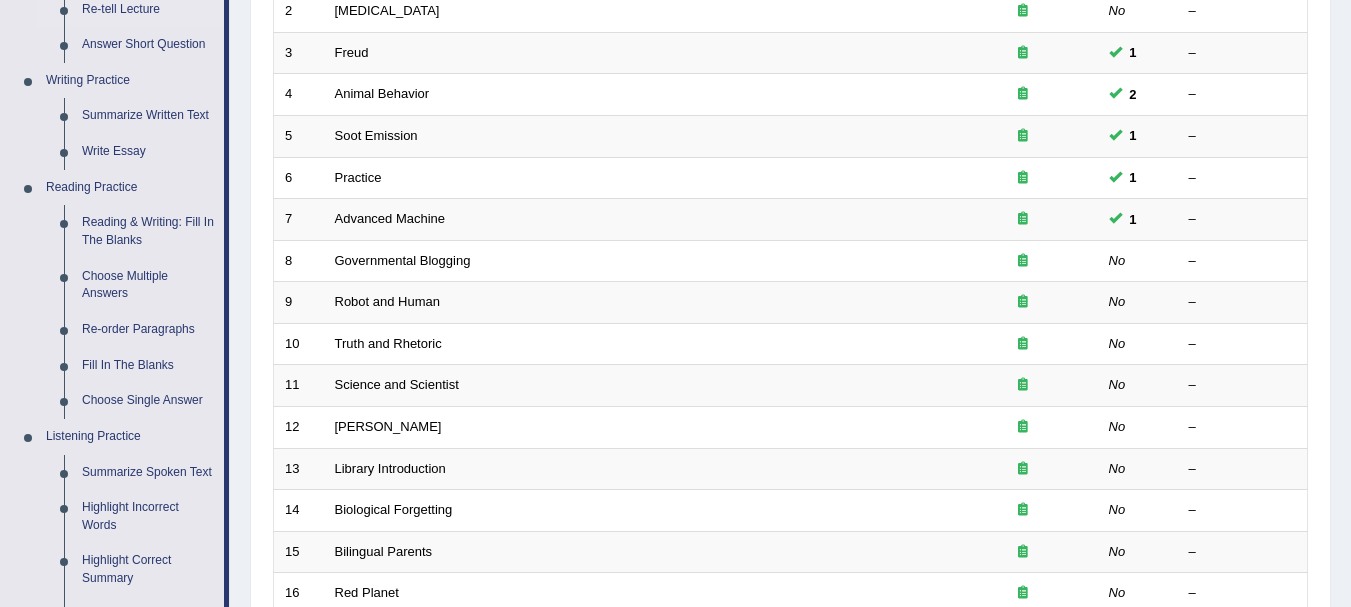 scroll, scrollTop: 412, scrollLeft: 0, axis: vertical 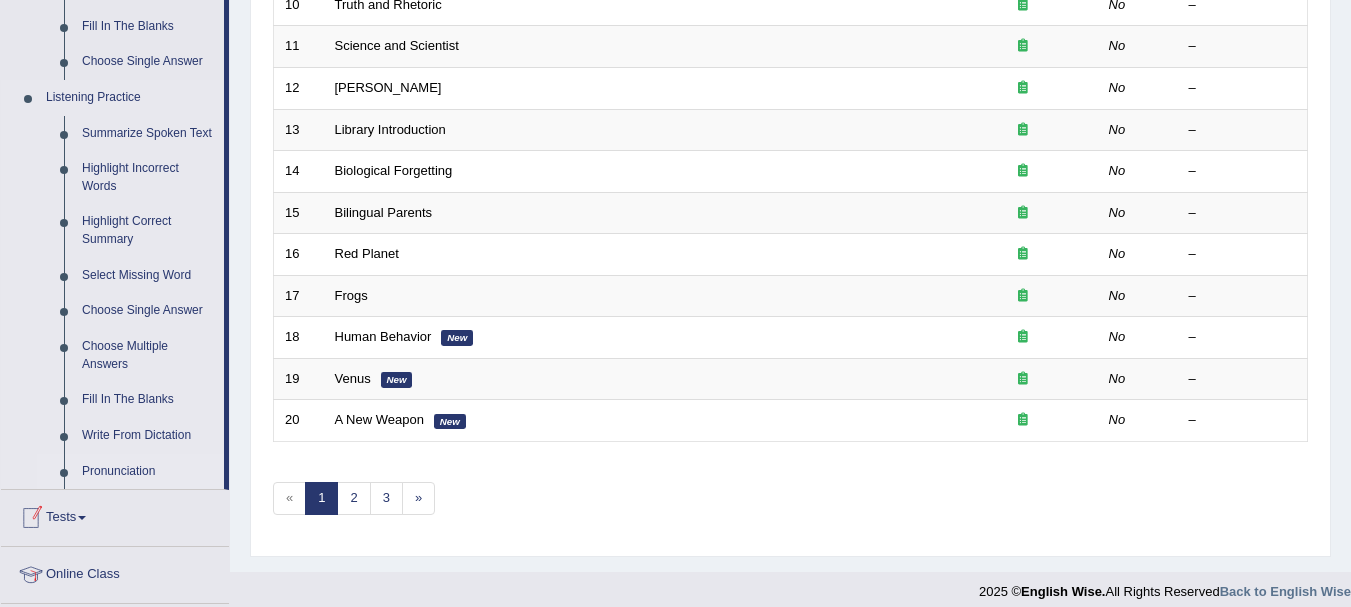 click on "Pronunciation" at bounding box center (148, 472) 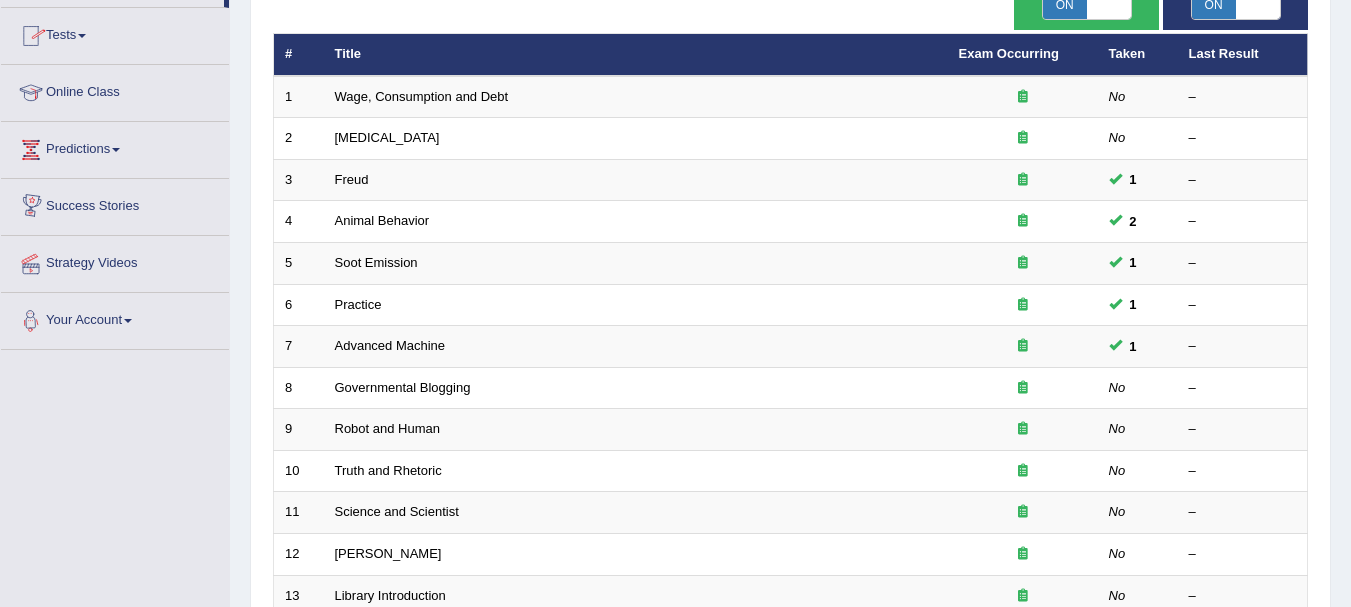 scroll, scrollTop: 319, scrollLeft: 0, axis: vertical 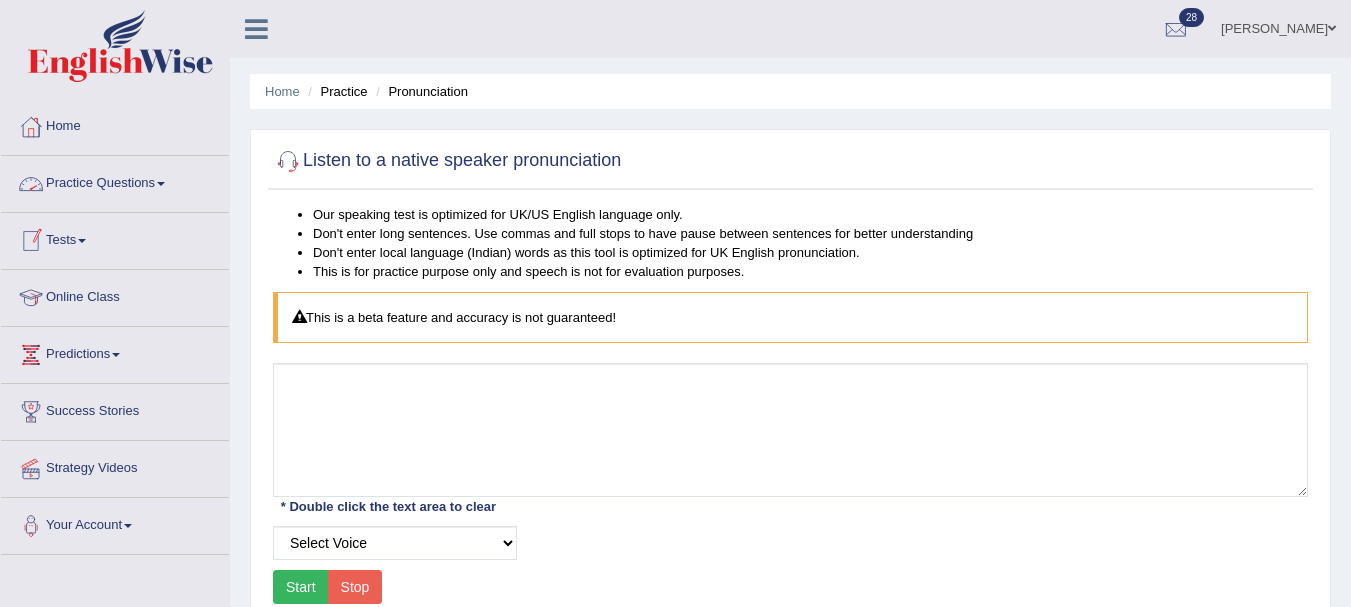 click at bounding box center (161, 184) 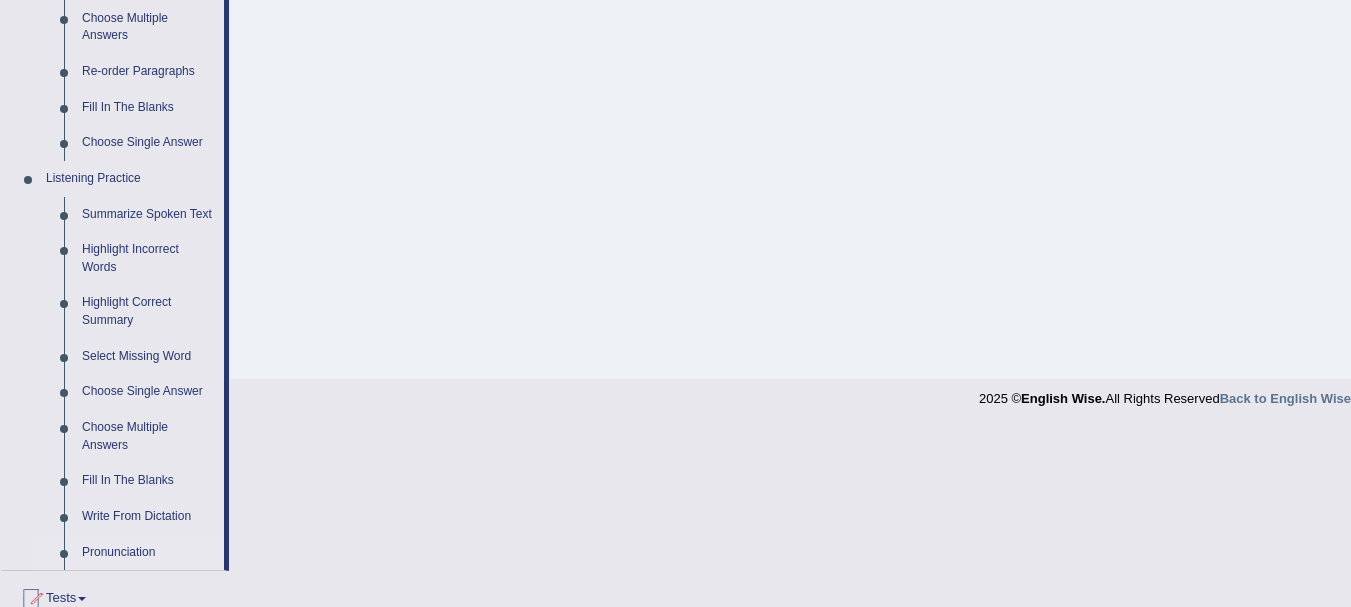 scroll, scrollTop: 627, scrollLeft: 0, axis: vertical 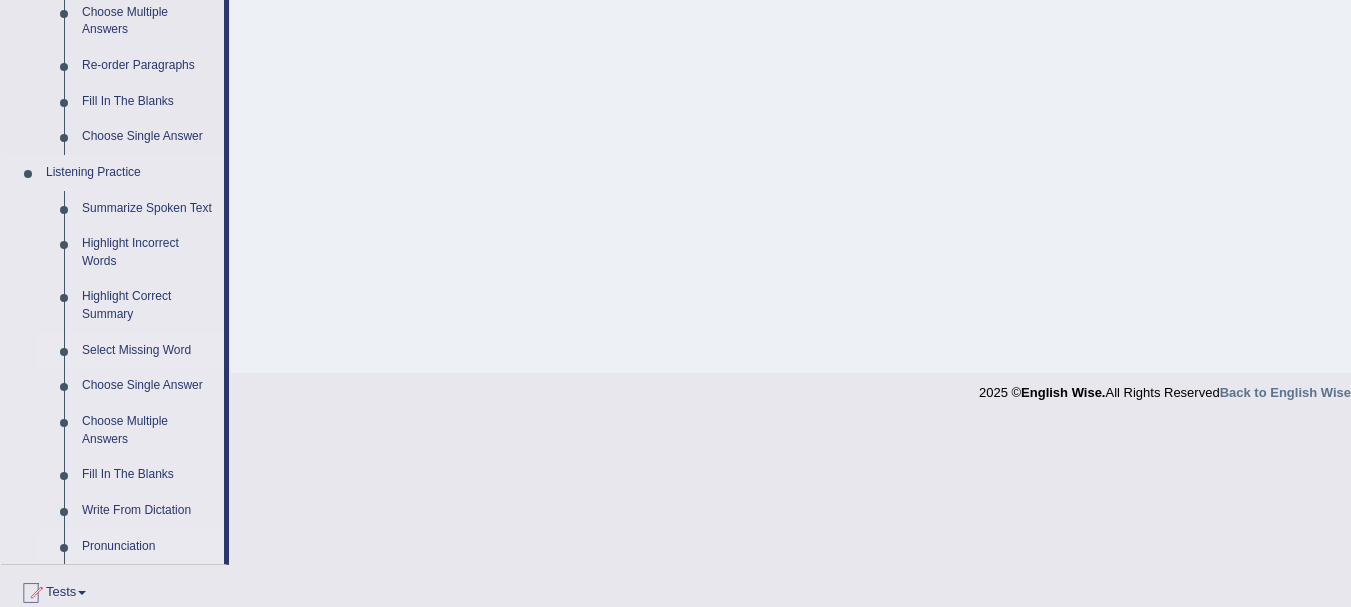 click on "Select Missing Word" at bounding box center [148, 351] 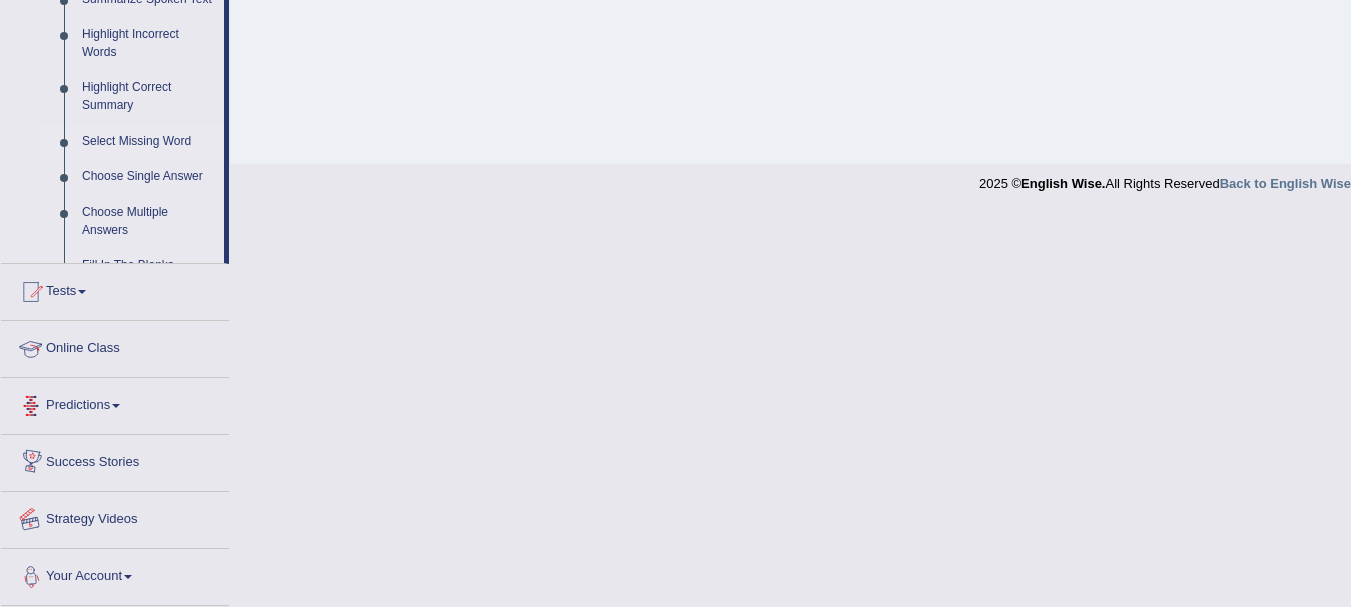 scroll, scrollTop: 701, scrollLeft: 0, axis: vertical 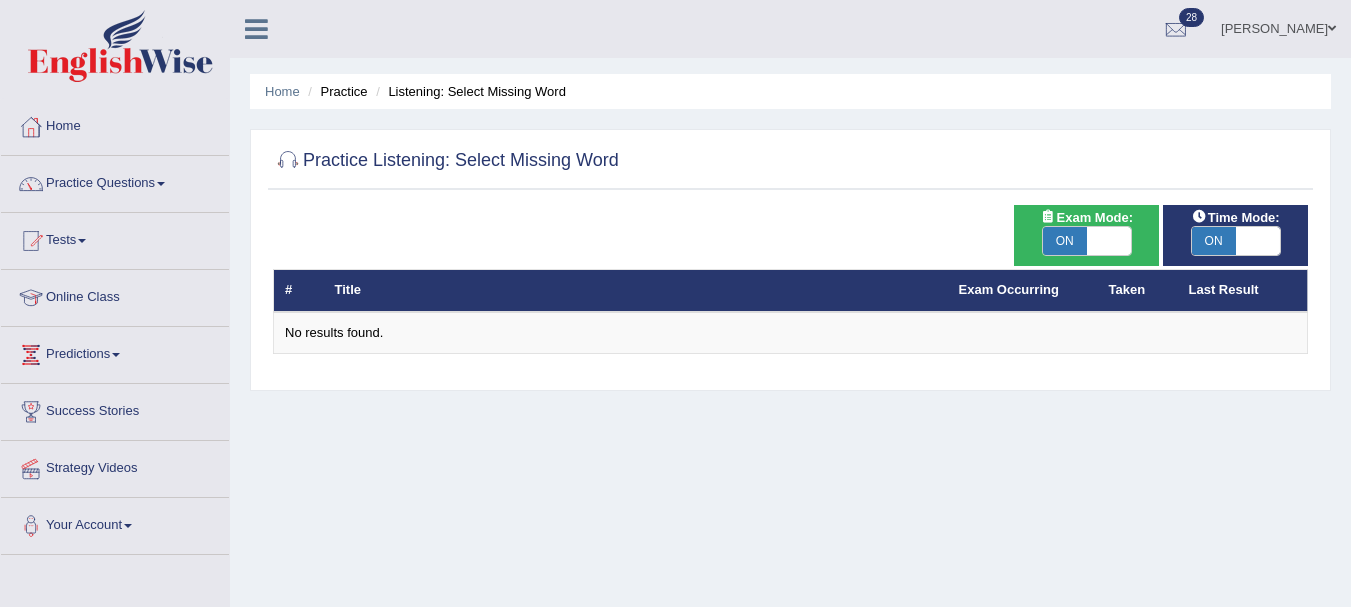 click on "Practice Listening: Select Missing Word" at bounding box center (446, 161) 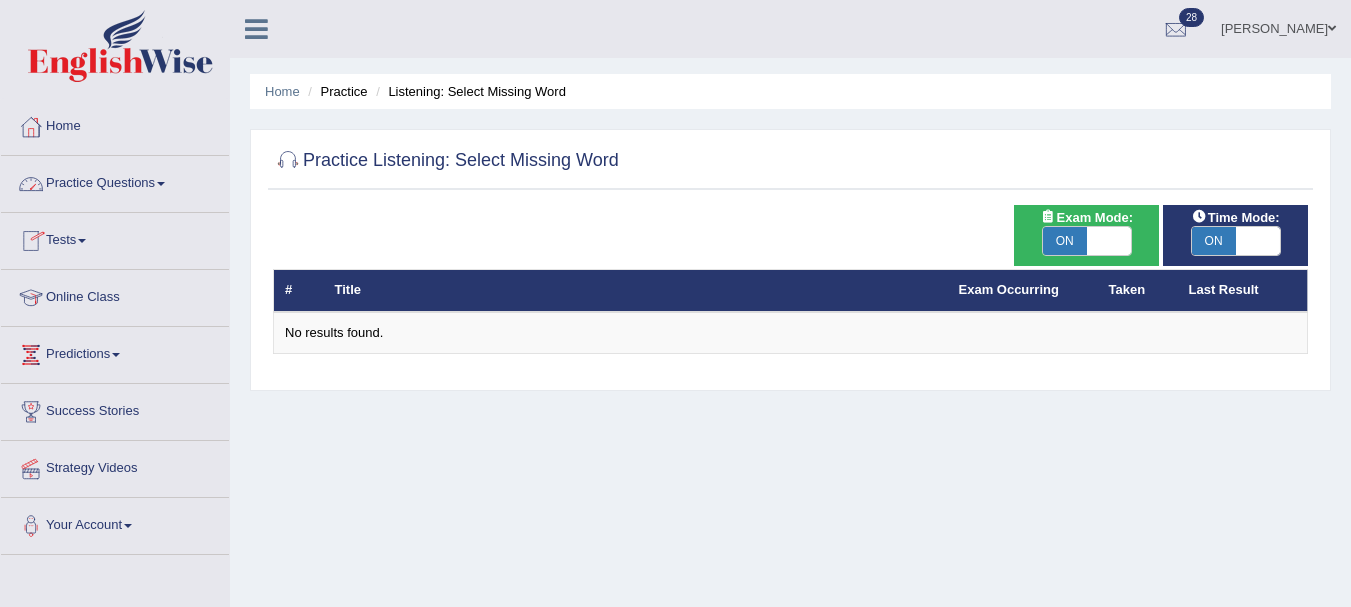 click on "Practice Questions" at bounding box center (115, 181) 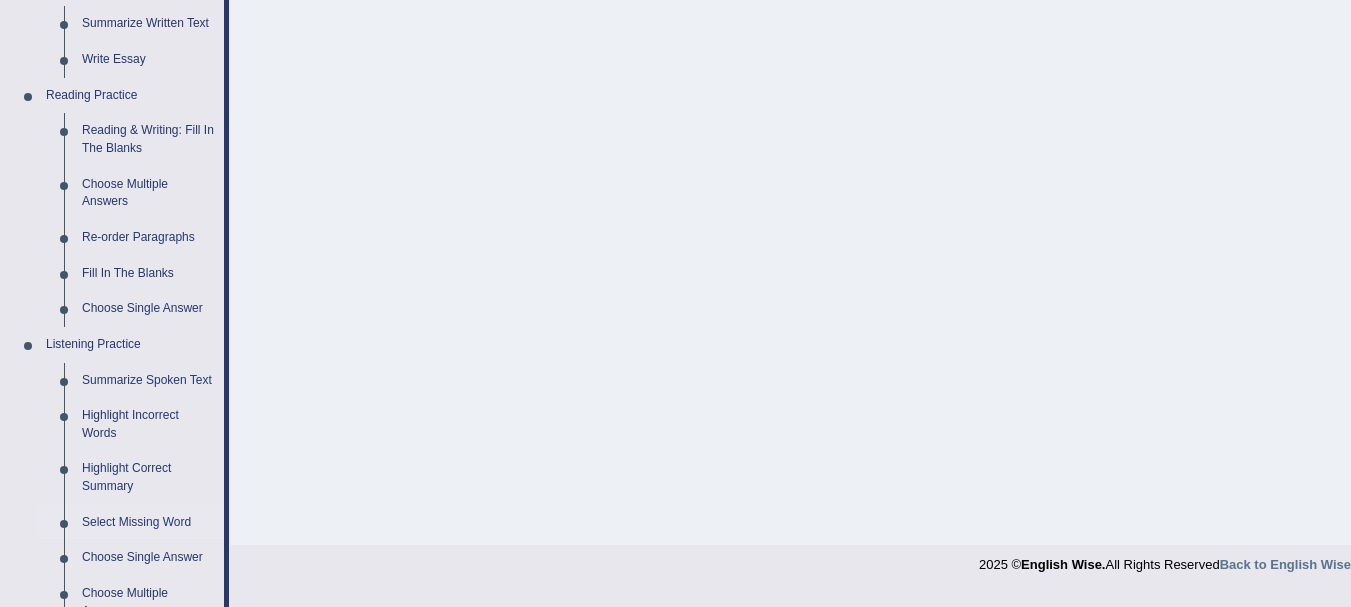 scroll, scrollTop: 468, scrollLeft: 0, axis: vertical 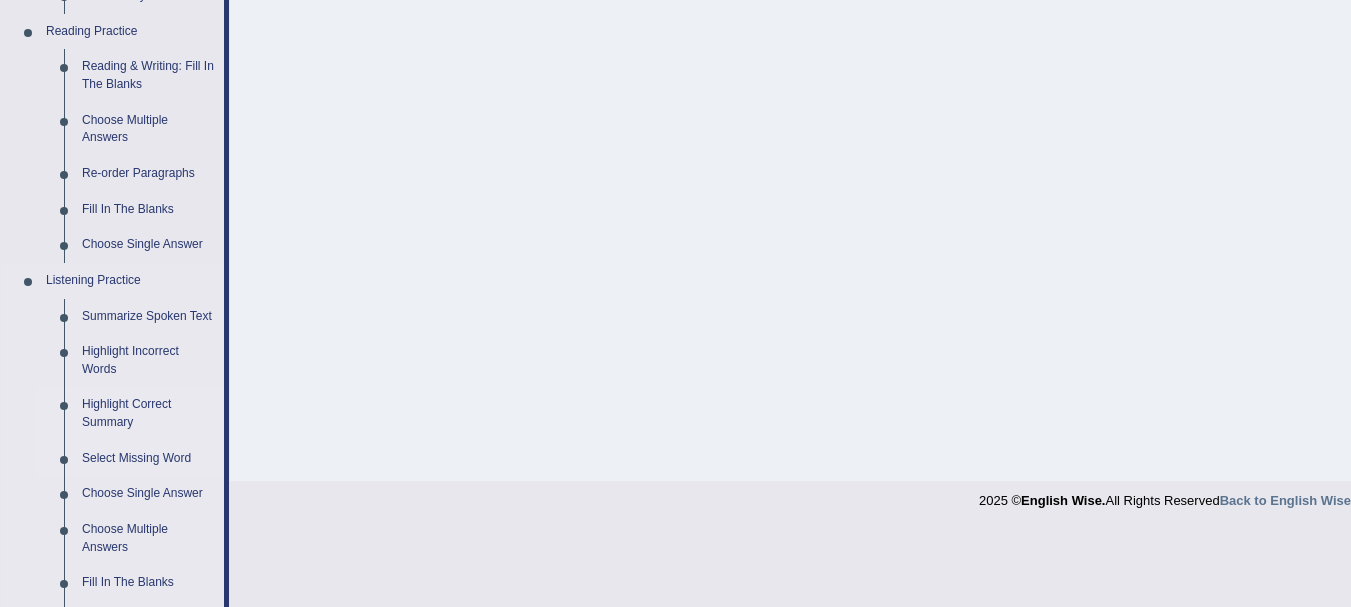 click on "Highlight Correct Summary" at bounding box center [148, 413] 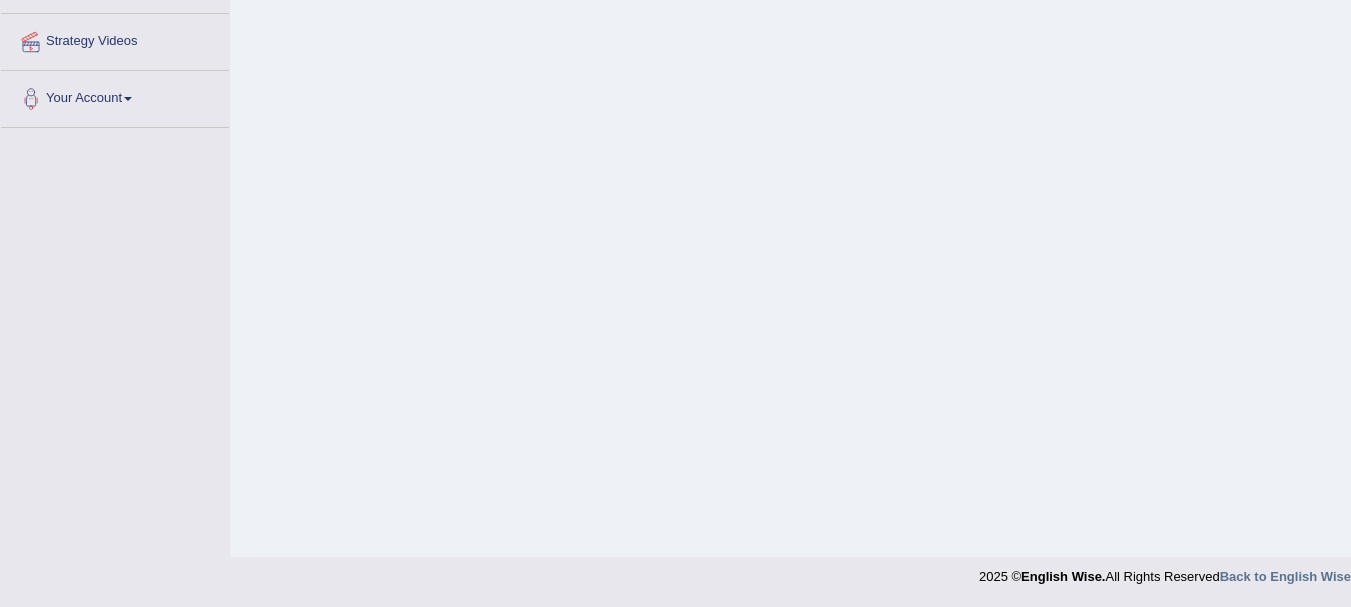 scroll, scrollTop: 224, scrollLeft: 0, axis: vertical 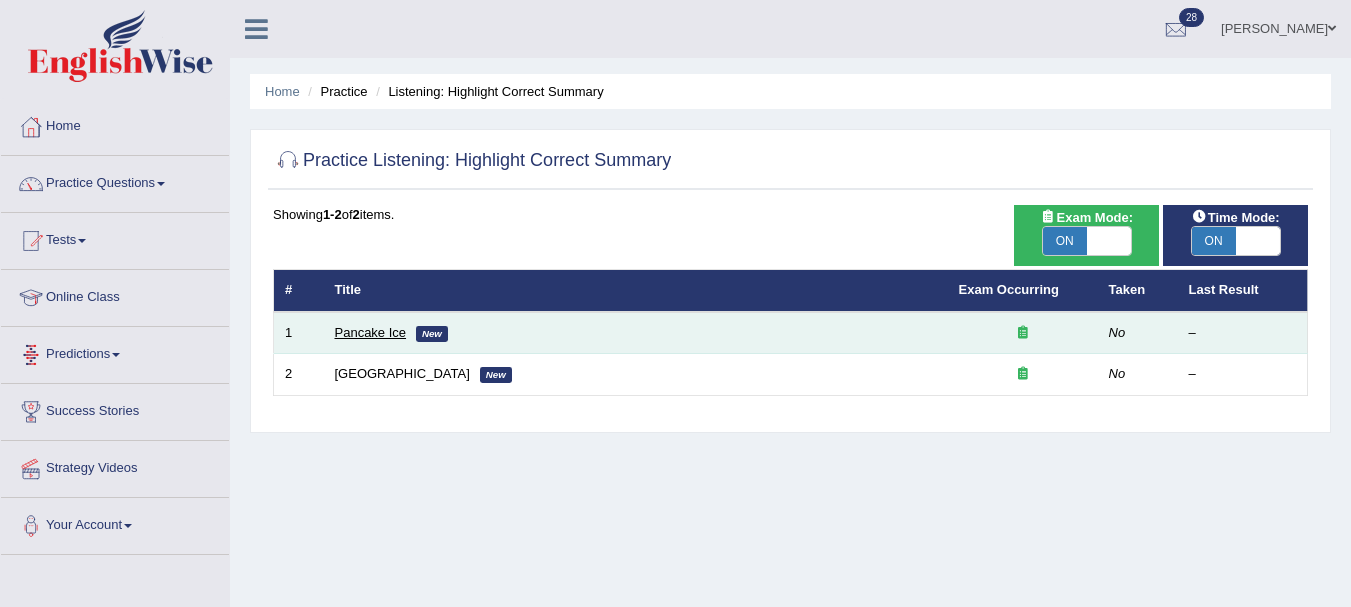 click on "Pancake Ice" at bounding box center (371, 332) 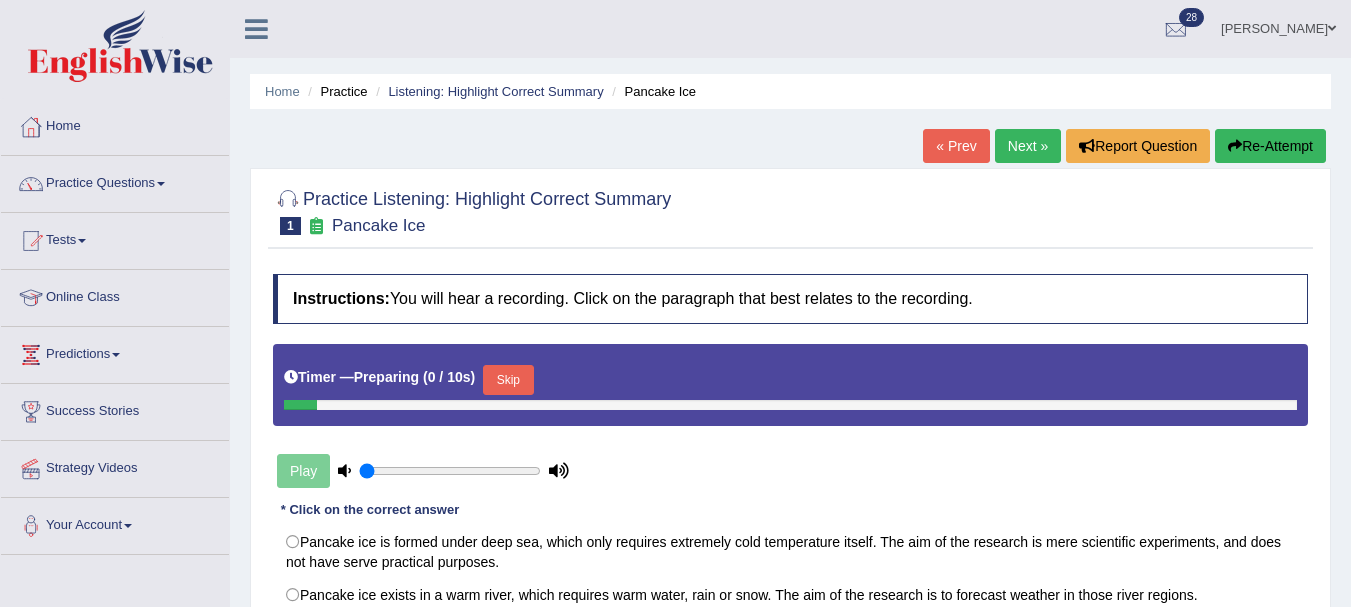 scroll, scrollTop: 0, scrollLeft: 0, axis: both 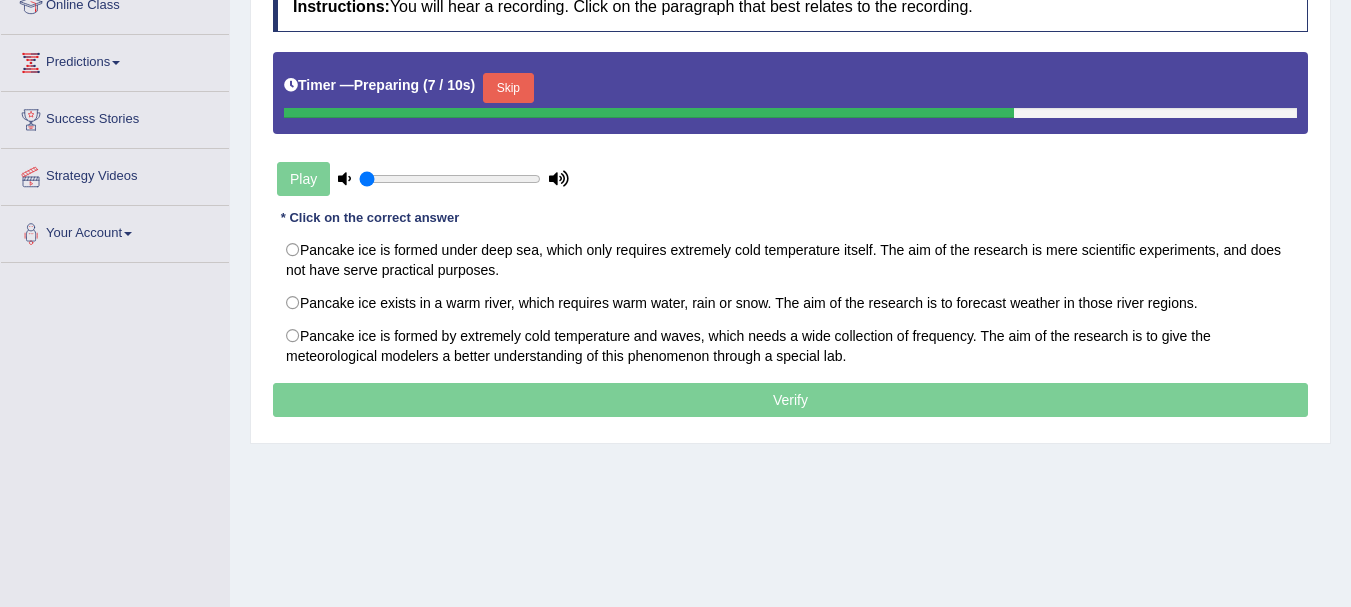 click on "Play" at bounding box center [423, 179] 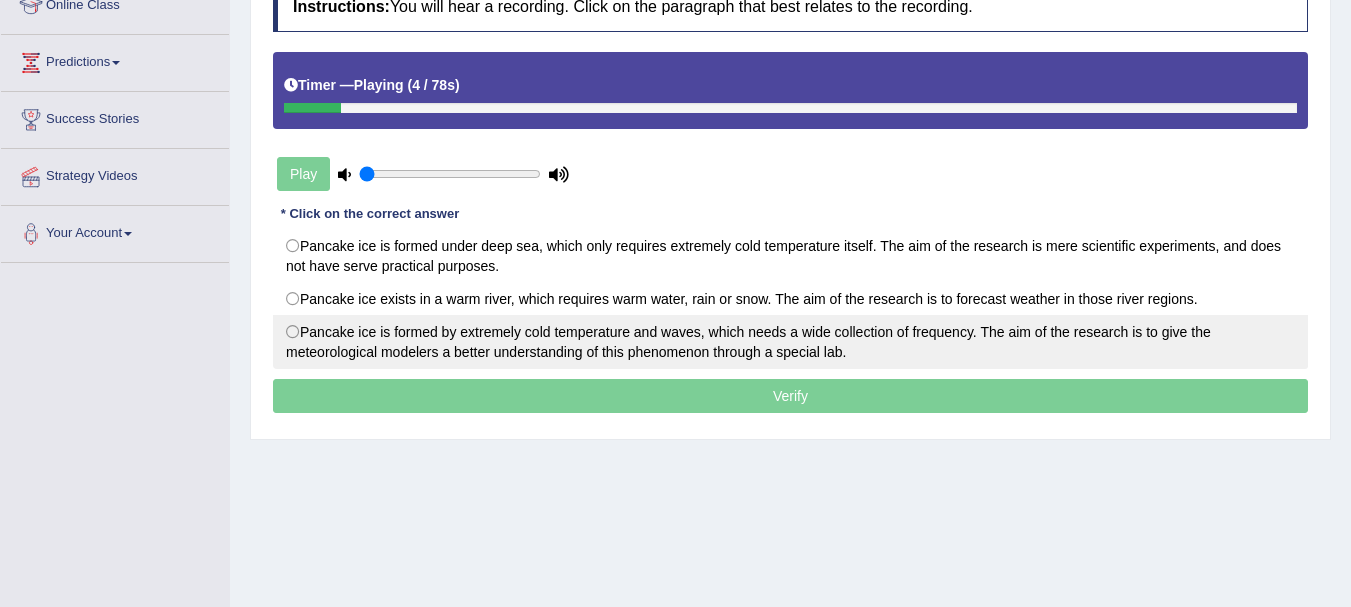 click on "Pancake ice is formed by extremely cold temperature and waves, which needs a wide collection of frequency. The aim of the research is to give the meteorological modelers a better understanding of this phenomenon through a special lab." at bounding box center (790, 342) 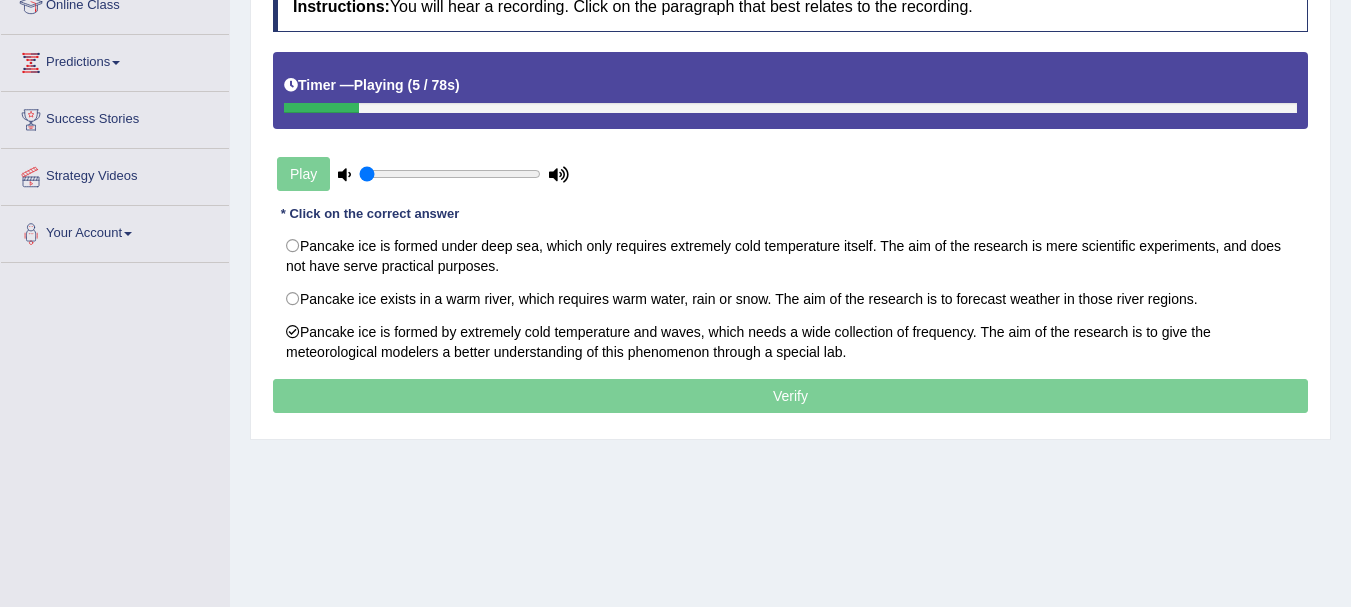 click on "Verify" at bounding box center [790, 396] 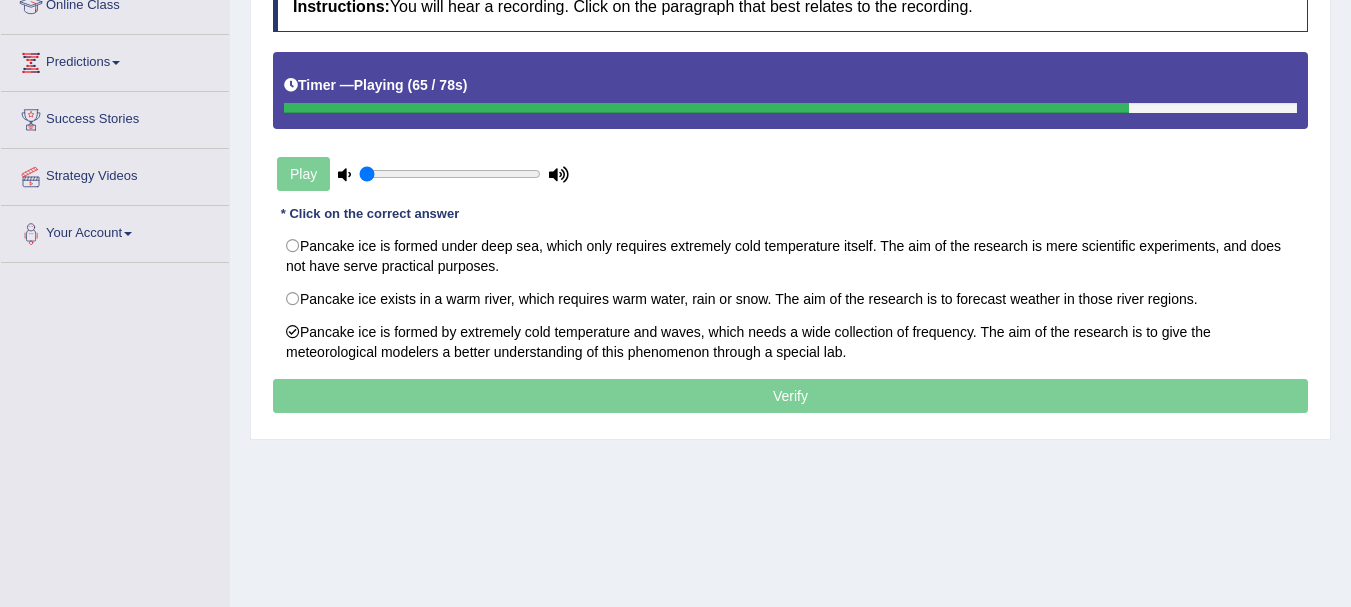 click at bounding box center (790, 108) 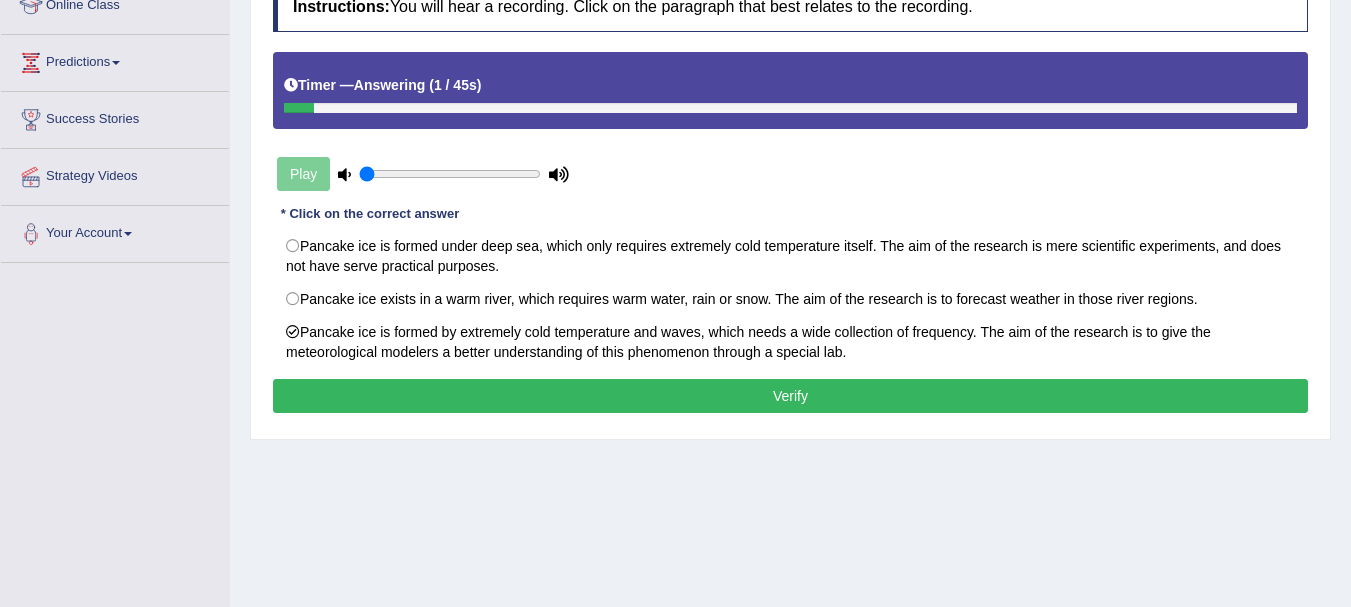 click on "Verify" at bounding box center (790, 396) 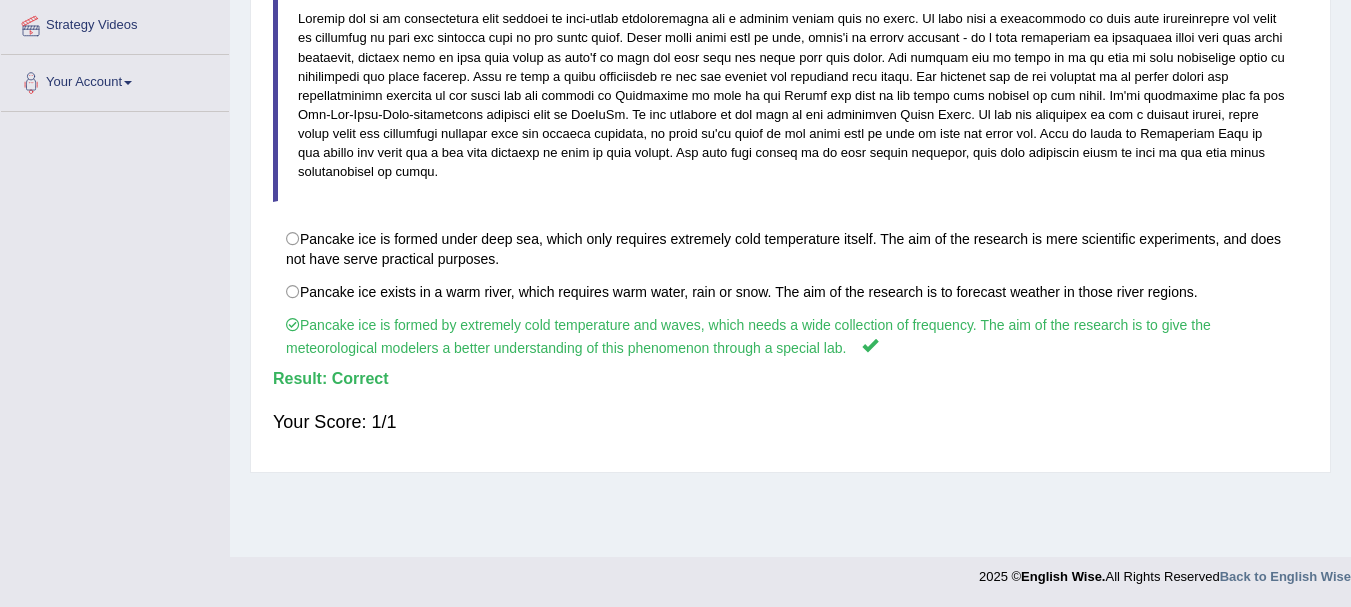 scroll, scrollTop: 0, scrollLeft: 0, axis: both 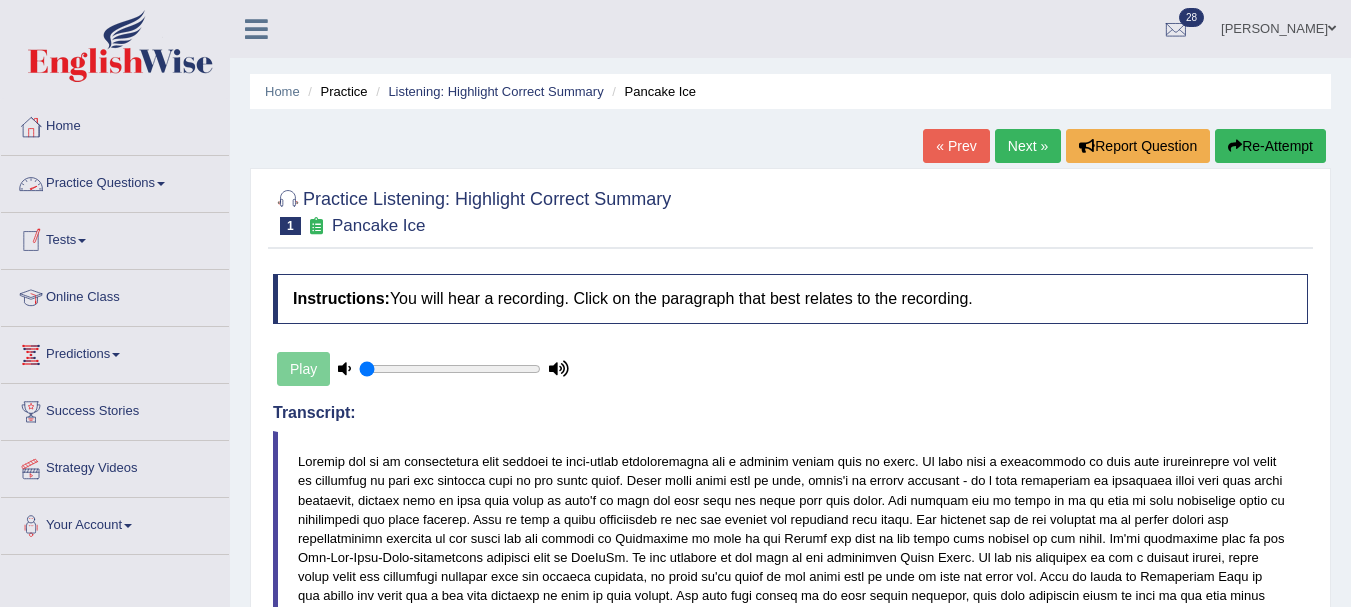click on "Practice Questions" at bounding box center (115, 181) 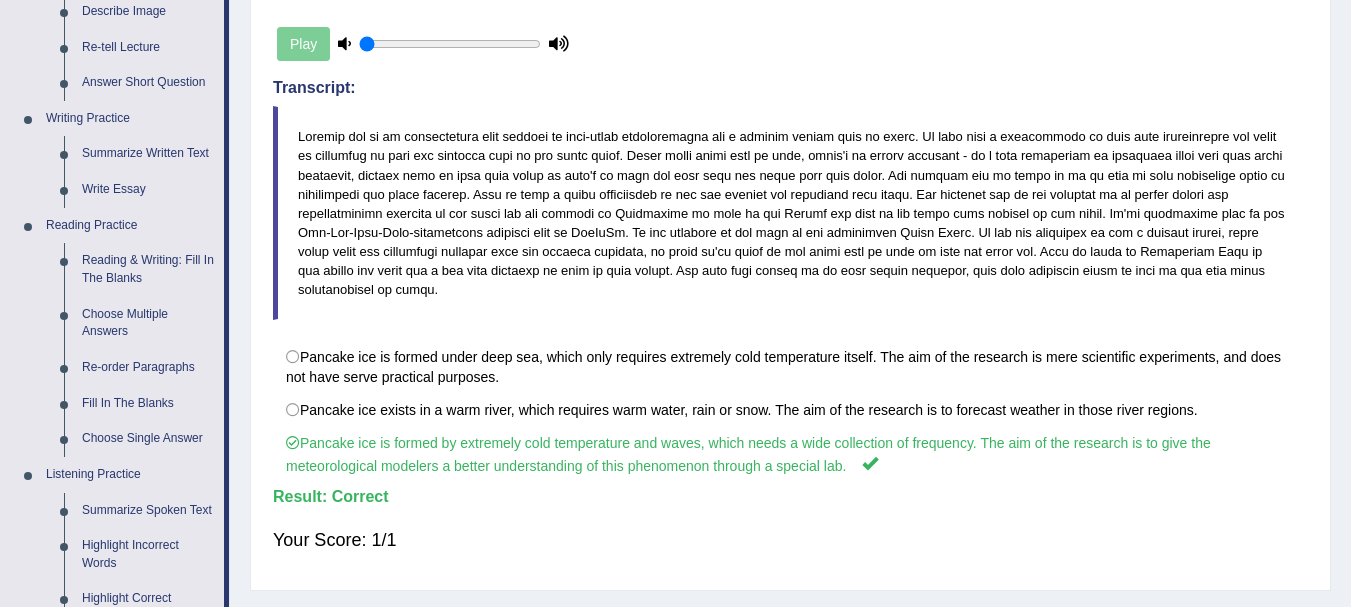 scroll, scrollTop: 328, scrollLeft: 0, axis: vertical 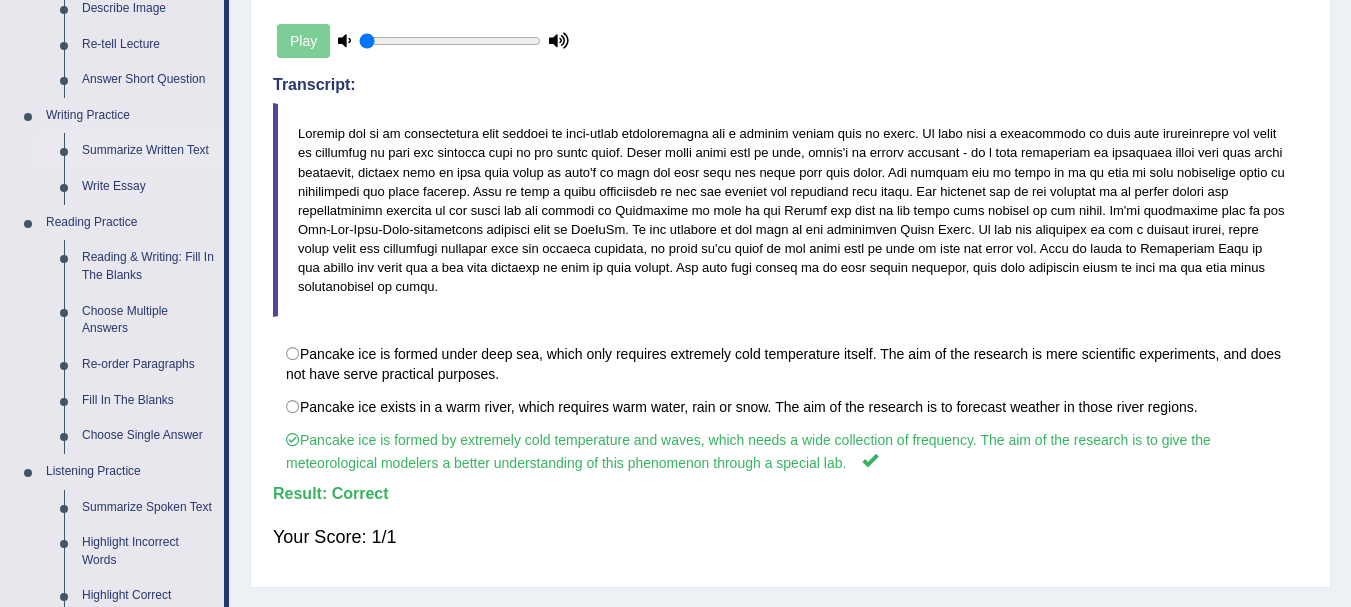 click on "Summarize Written Text" at bounding box center [148, 151] 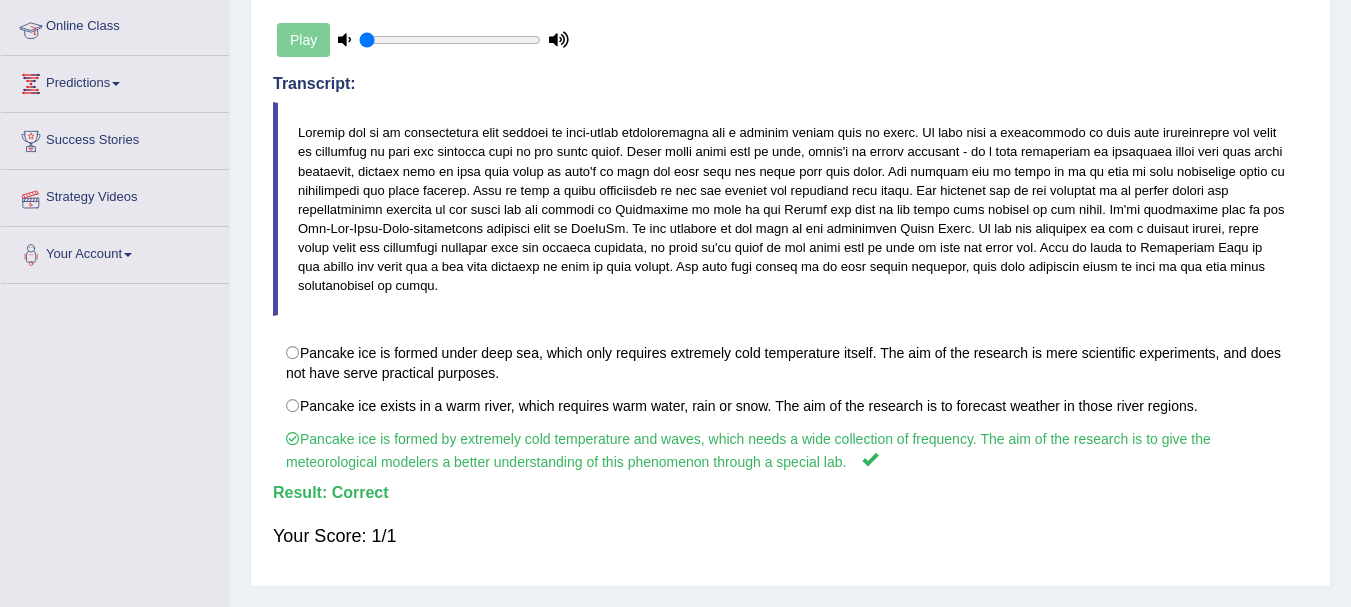 scroll, scrollTop: 410, scrollLeft: 0, axis: vertical 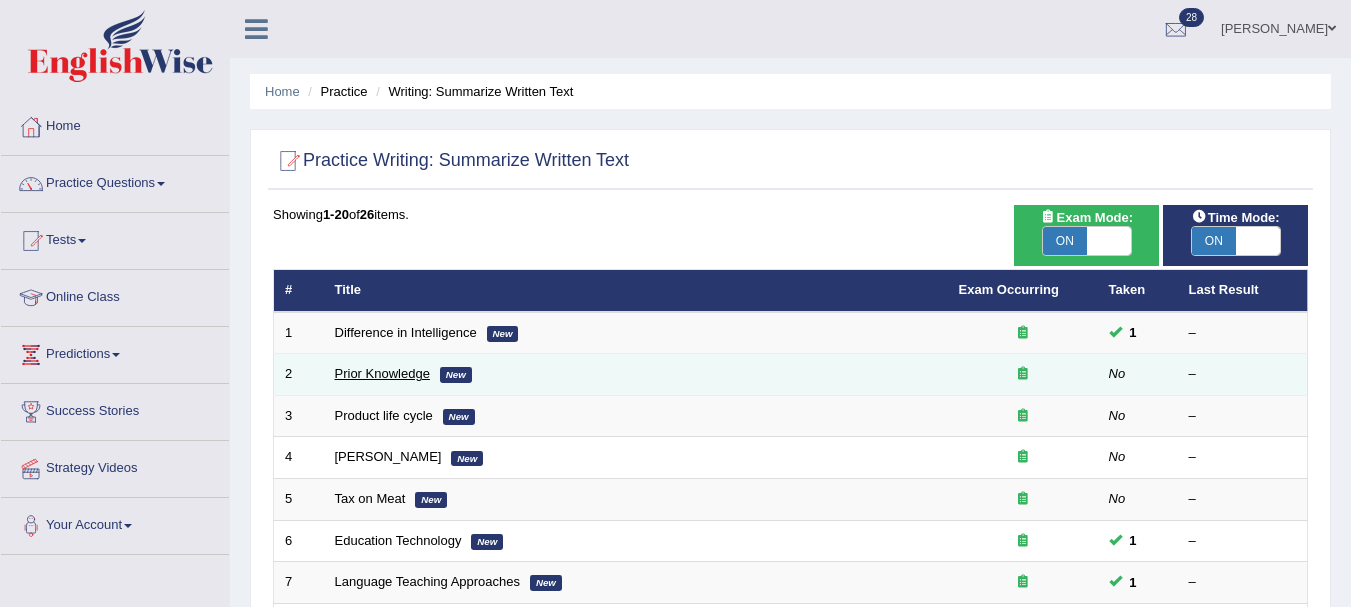 click on "Prior Knowledge" at bounding box center [382, 373] 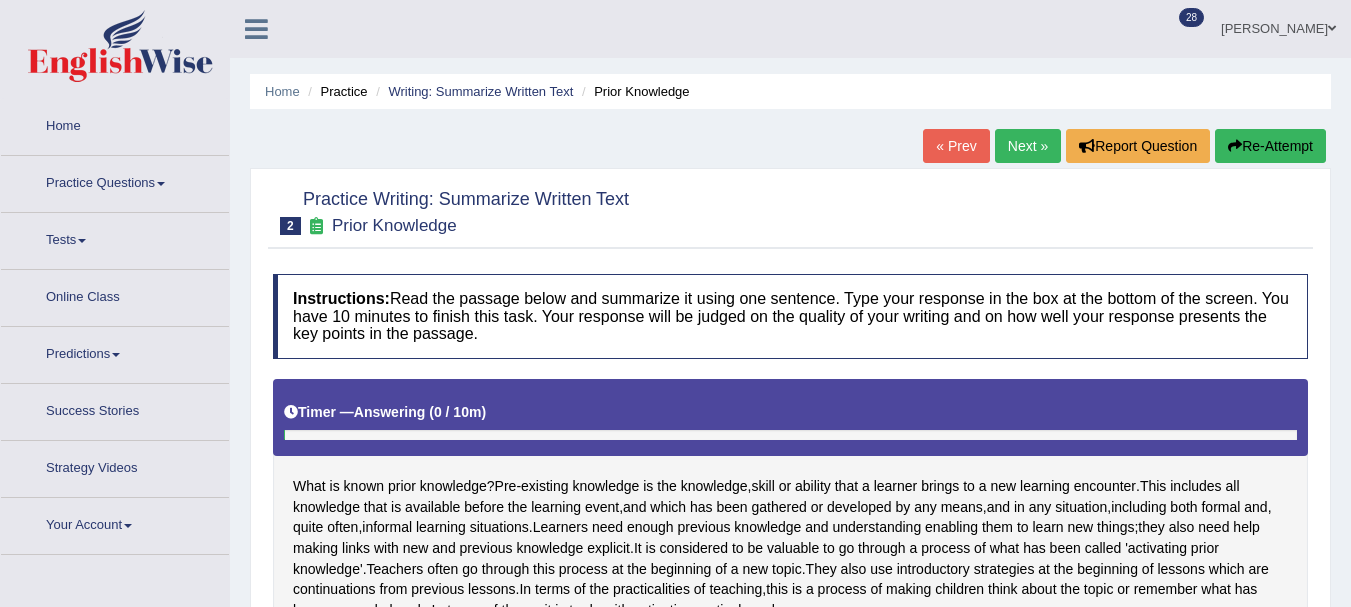 scroll, scrollTop: 0, scrollLeft: 0, axis: both 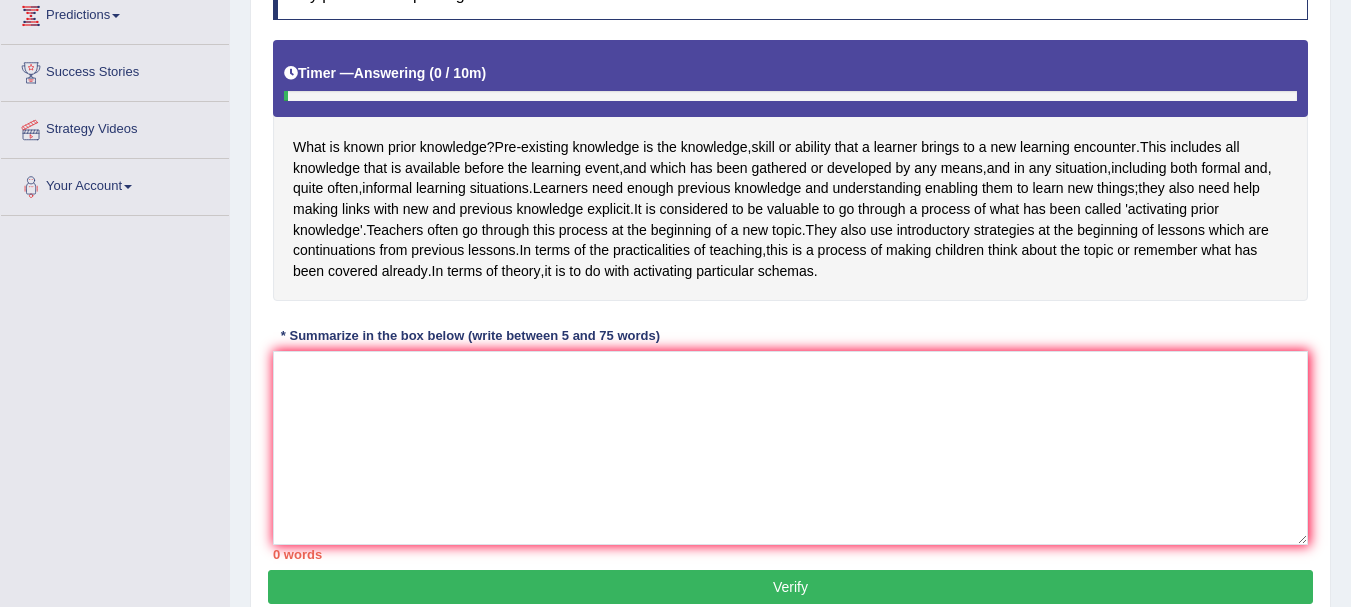 drag, startPoint x: 1365, startPoint y: 142, endPoint x: 1365, endPoint y: 325, distance: 183 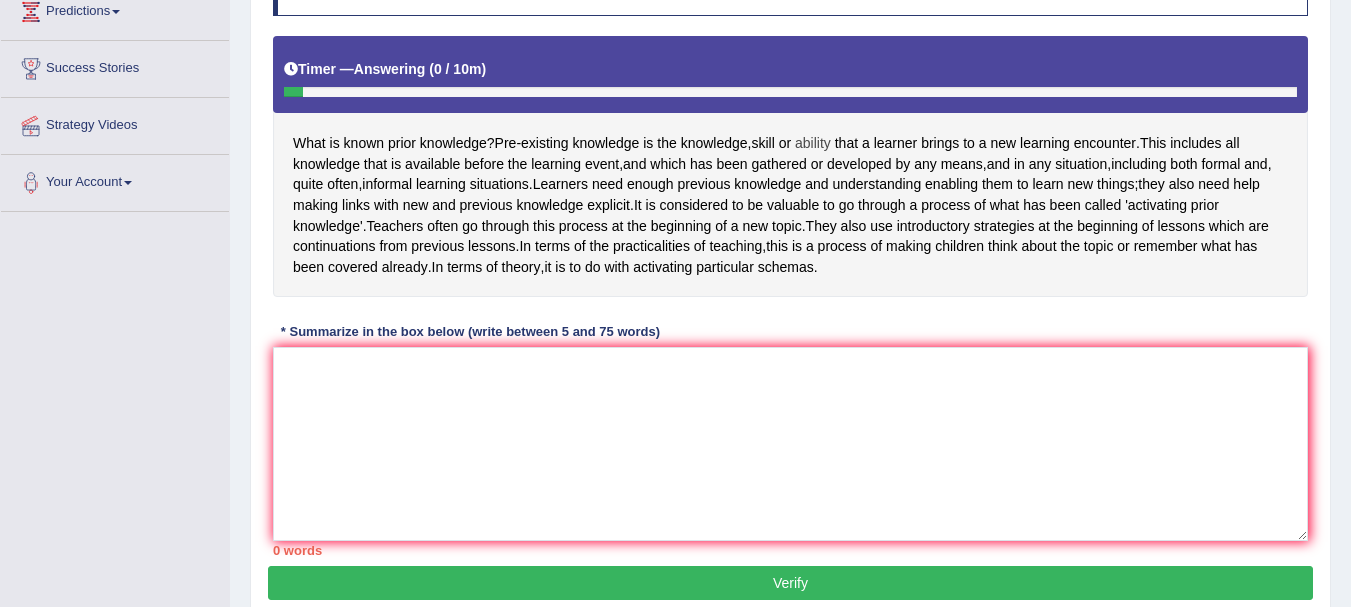 drag, startPoint x: 501, startPoint y: 140, endPoint x: 820, endPoint y: 140, distance: 319 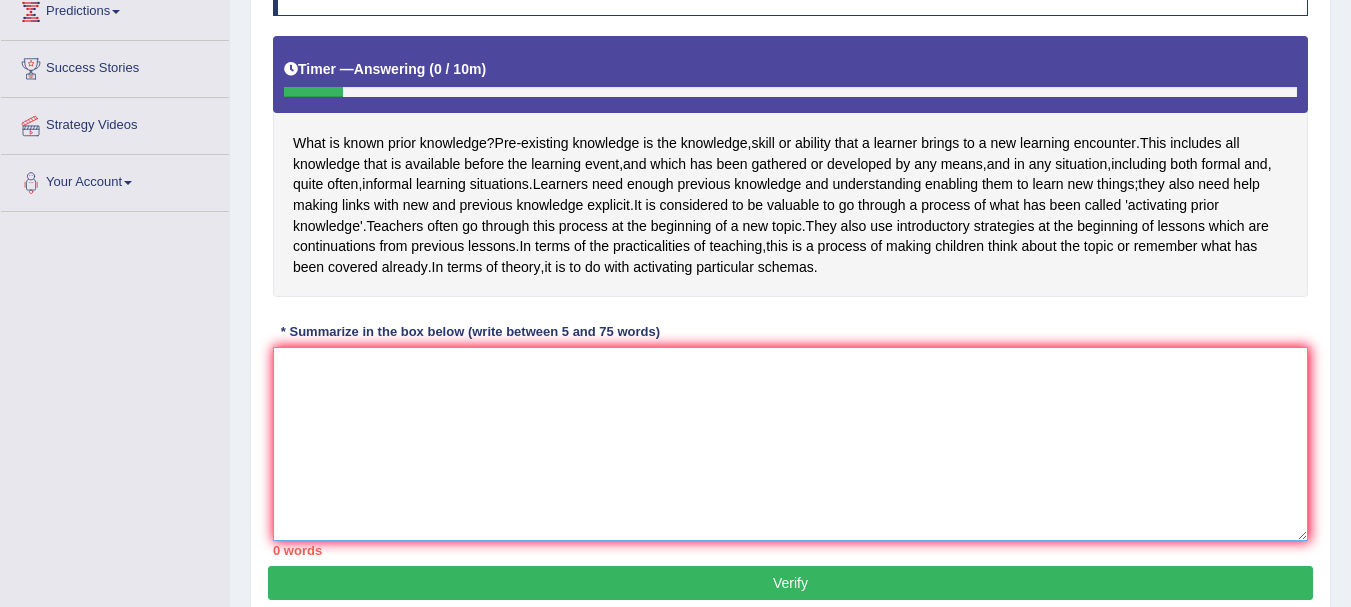 click at bounding box center [790, 444] 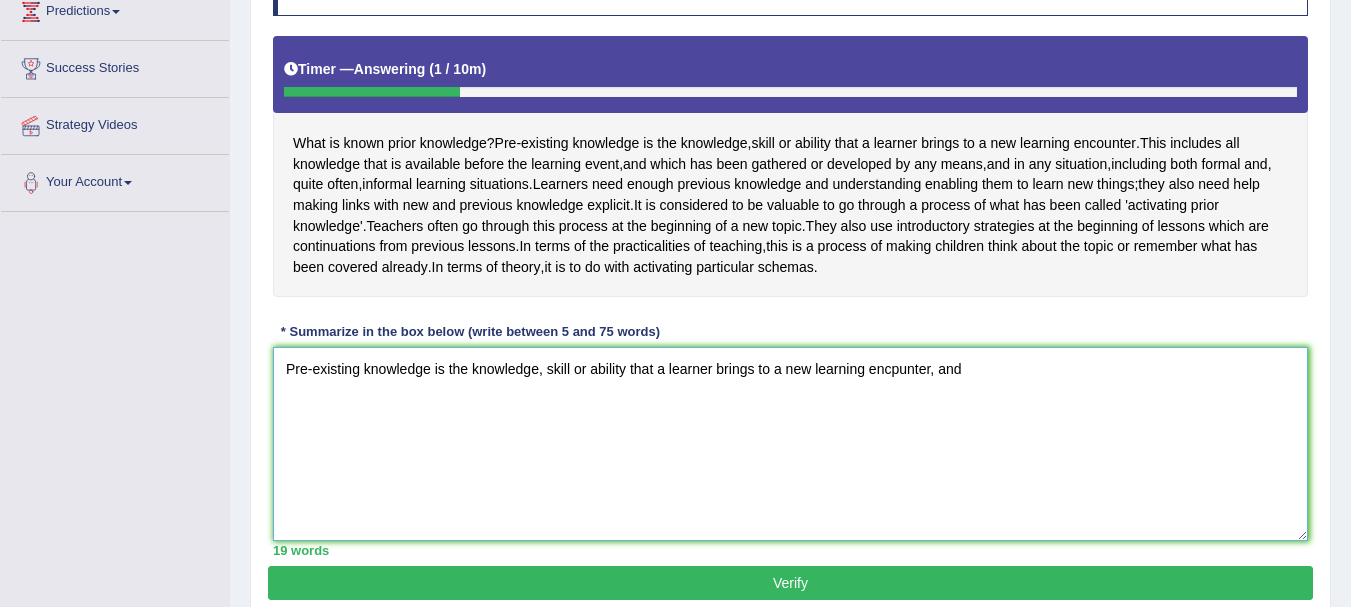 click on "Pre-existing knowledge is the knowledge, skill or ability that a learner brings to a new learning encpunter, and" at bounding box center [790, 444] 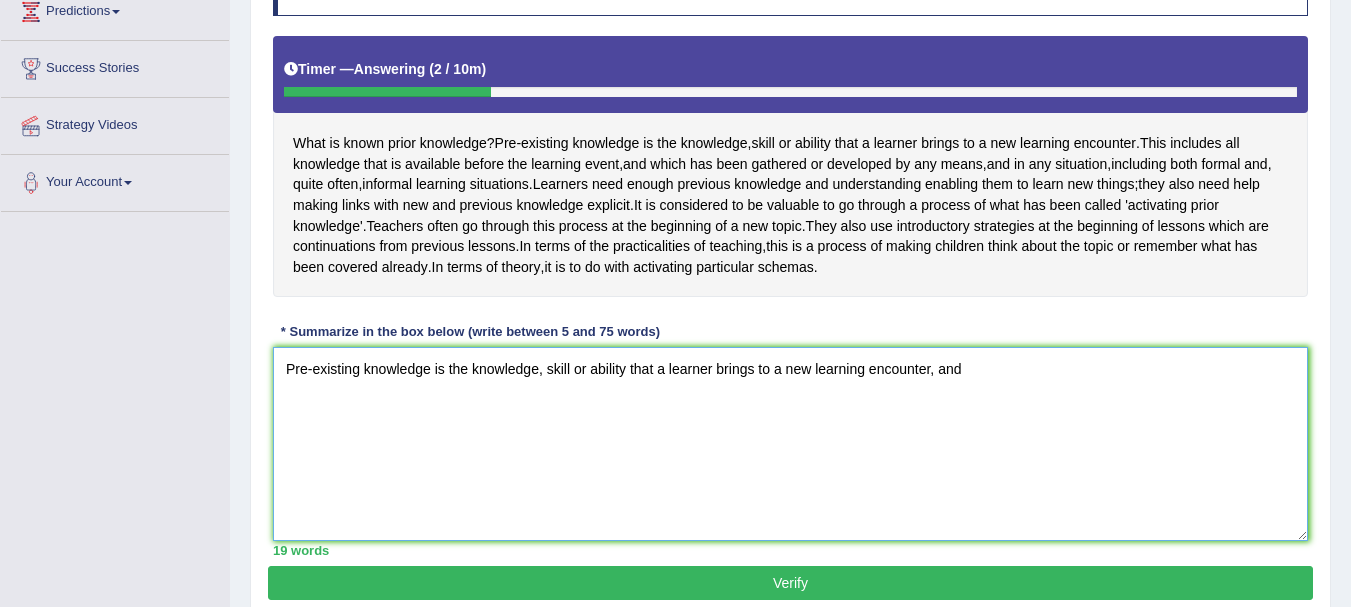 click on "Pre-existing knowledge is the knowledge, skill or ability that a learner brings to a new learning encounter, and" at bounding box center (790, 444) 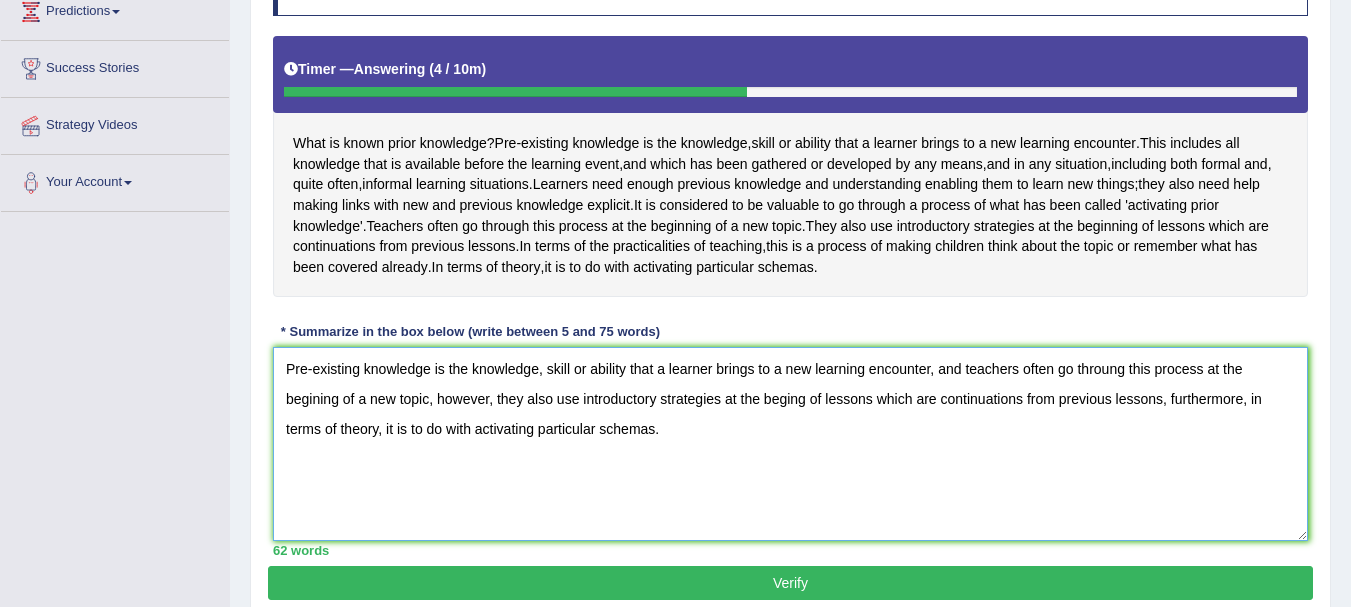 scroll, scrollTop: 463, scrollLeft: 0, axis: vertical 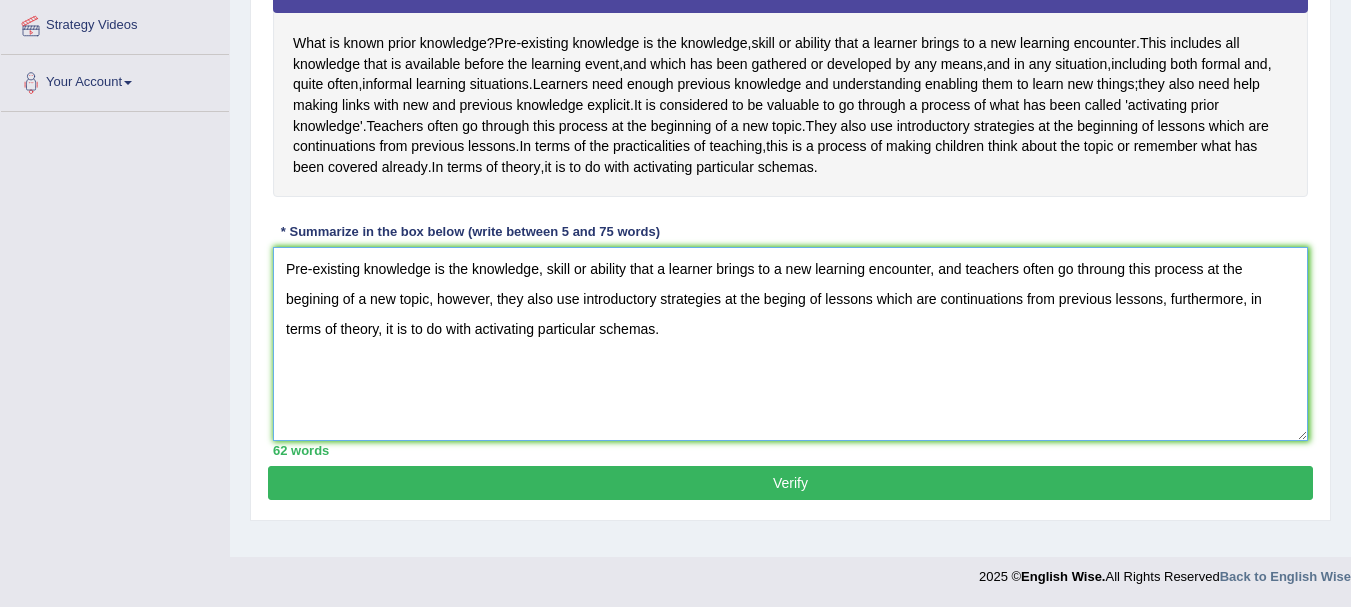 type on "Pre-existing knowledge is the knowledge, skill or ability that a learner brings to a new learning encounter, and teachers often go throung this process at the begining of a new topic, however, they also use introductory strategies at the beging of lessons which are continuations from previous lessons, furthermore, in terms of theory, it is to do with activating particular schemas." 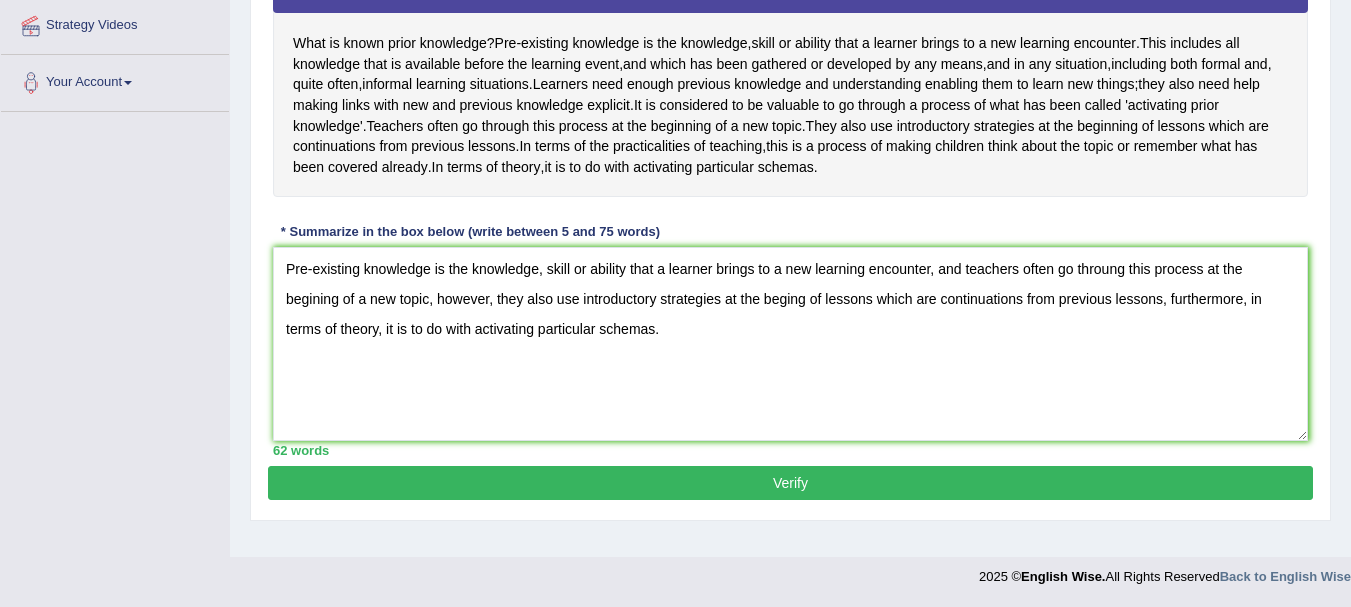 click on "Verify" at bounding box center (790, 483) 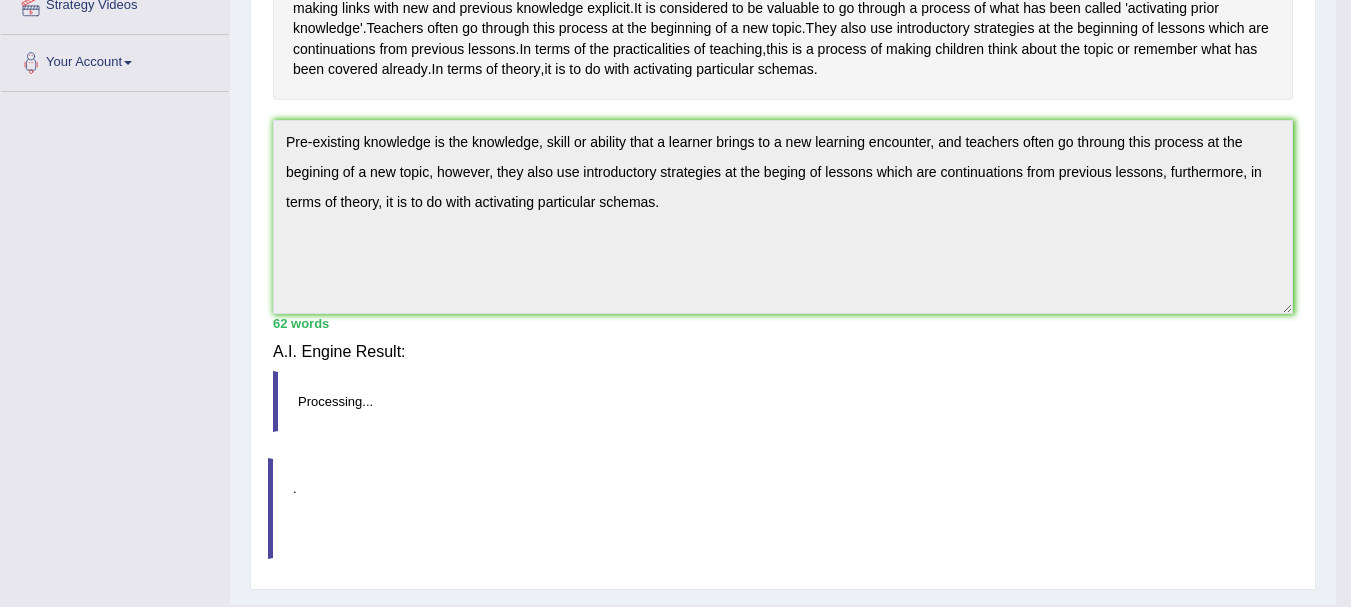 scroll, scrollTop: 443, scrollLeft: 0, axis: vertical 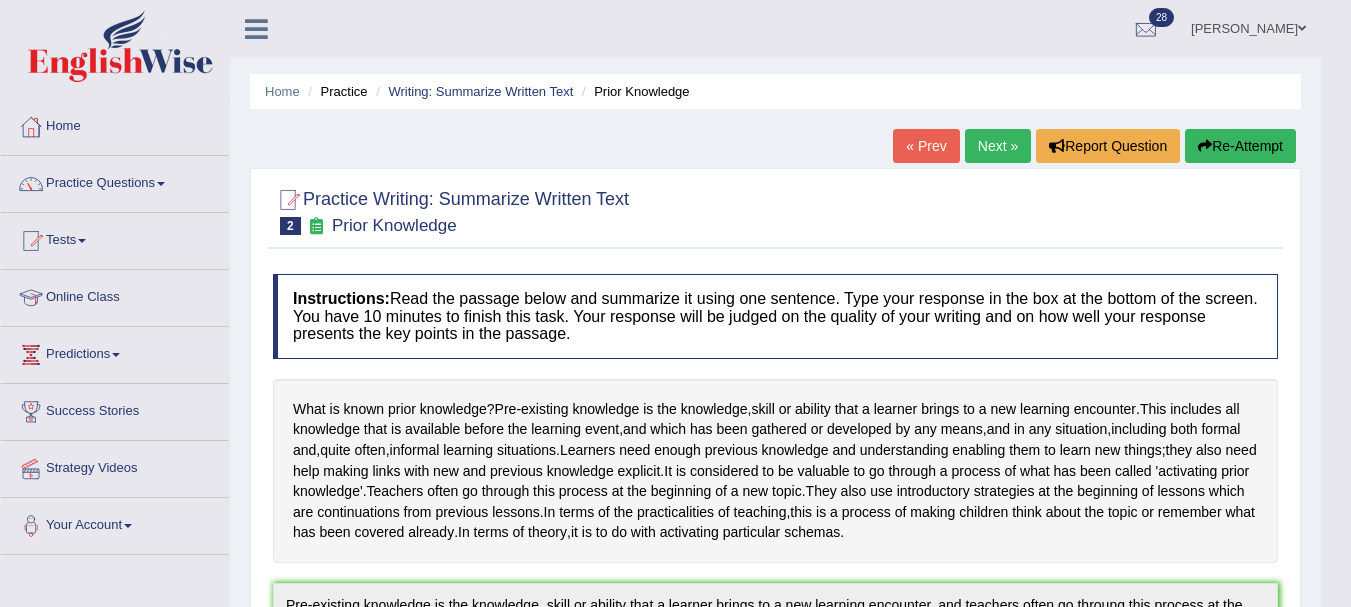 click on "Next »" at bounding box center [998, 146] 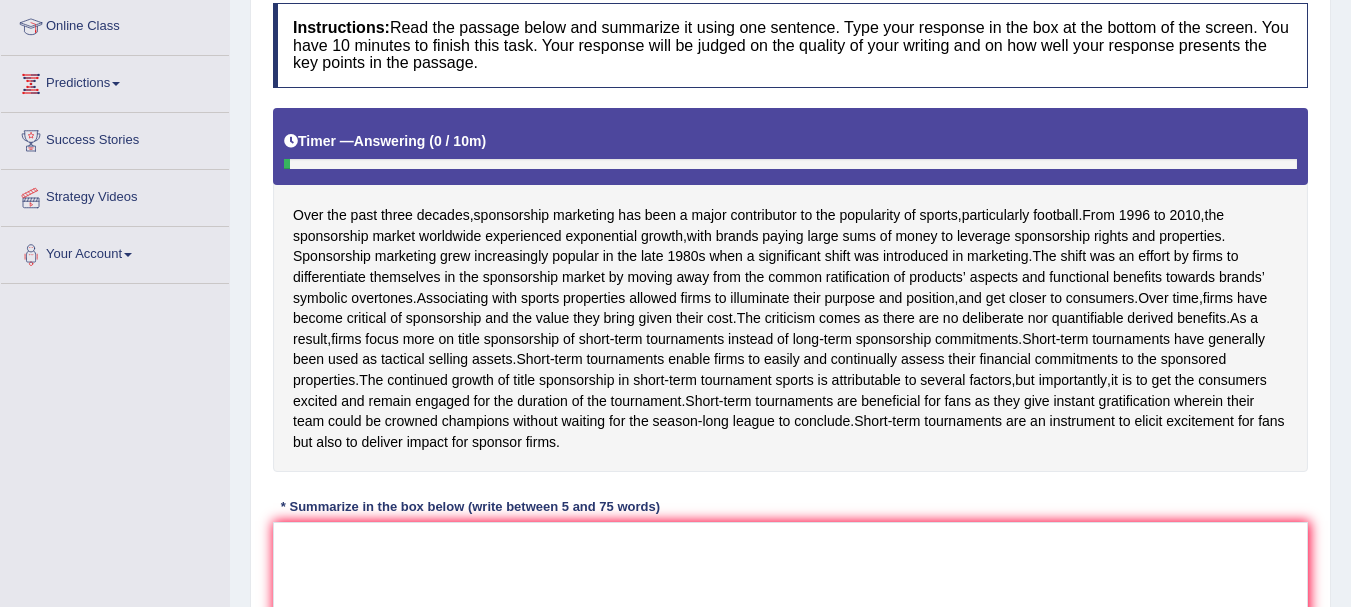scroll, scrollTop: 273, scrollLeft: 0, axis: vertical 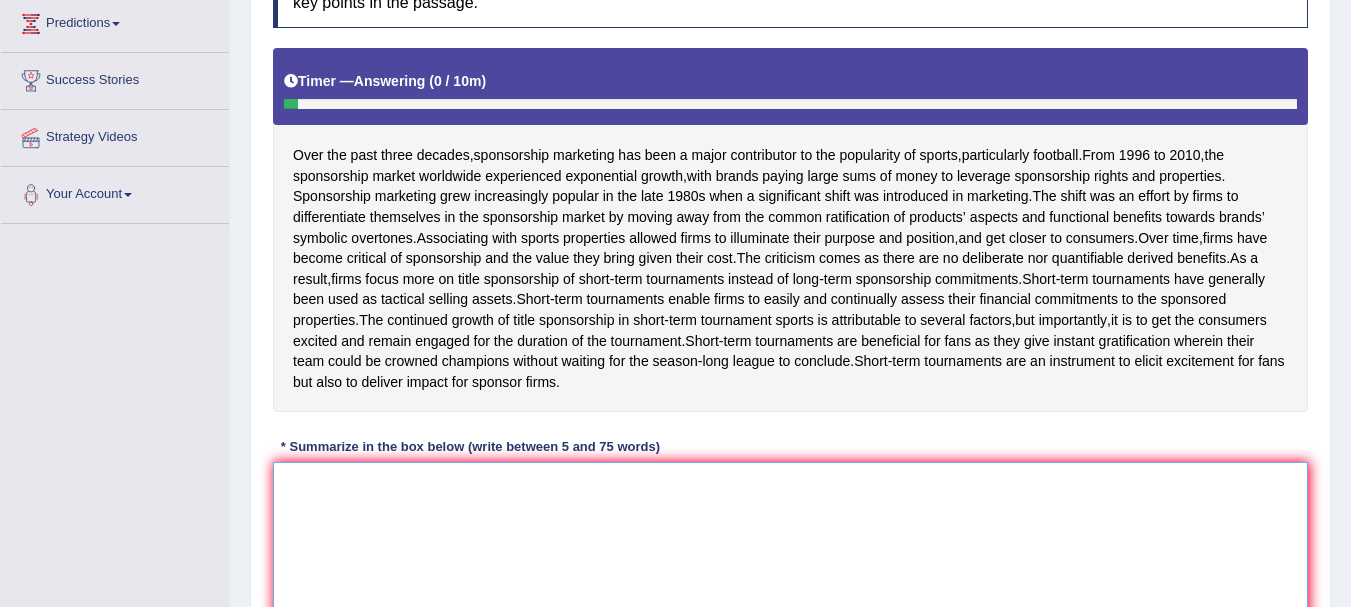 click at bounding box center [790, 559] 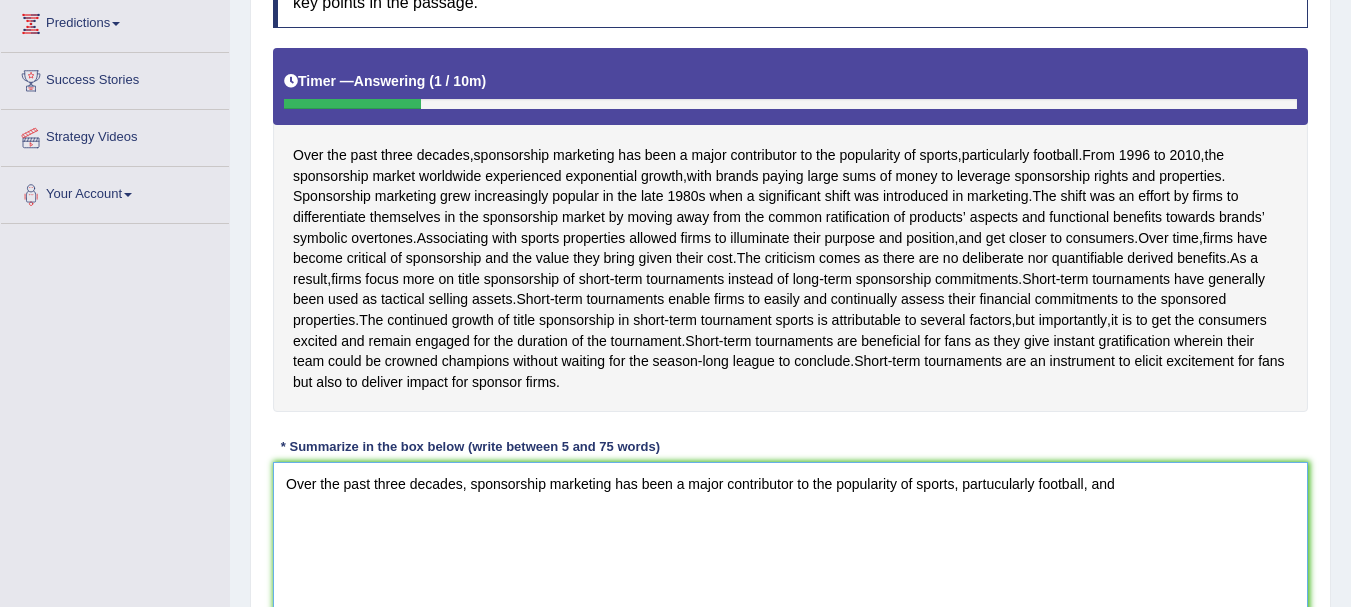 click on "Over the past three decades, sponsorship marketing has been a major contributor to the popularity of sports, partucularly football, and" at bounding box center (790, 559) 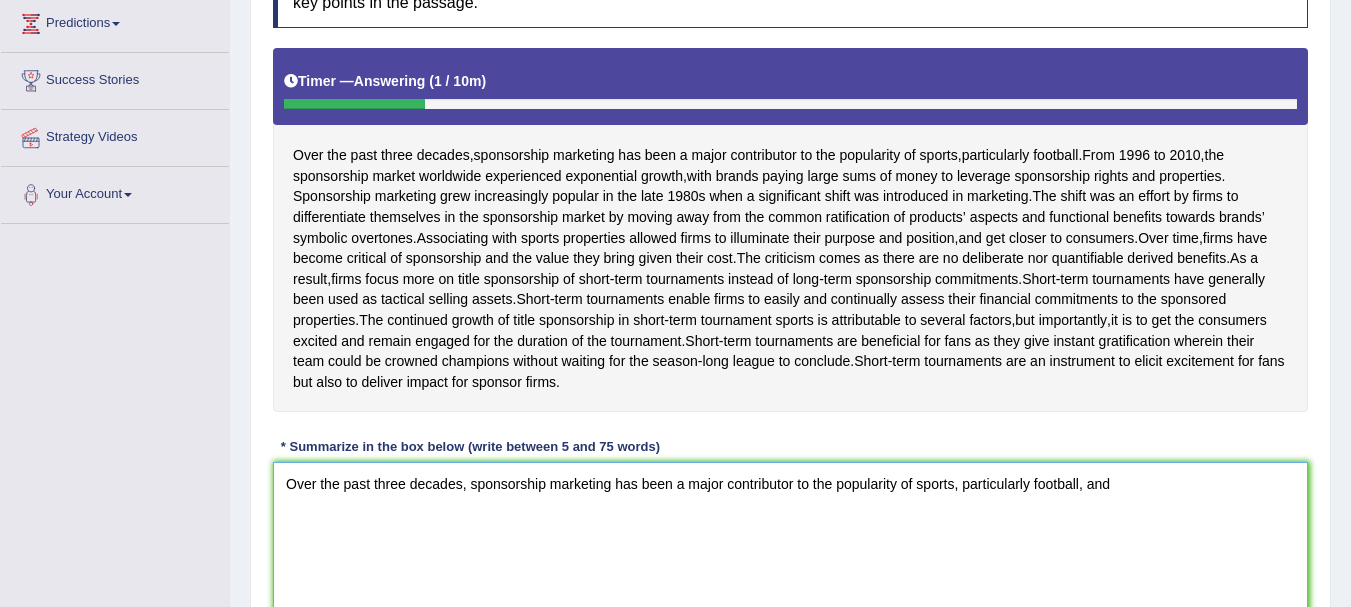 click on "Over the past three decades, sponsorship marketing has been a major contributor to the popularity of sports, particularly football, and" at bounding box center (790, 559) 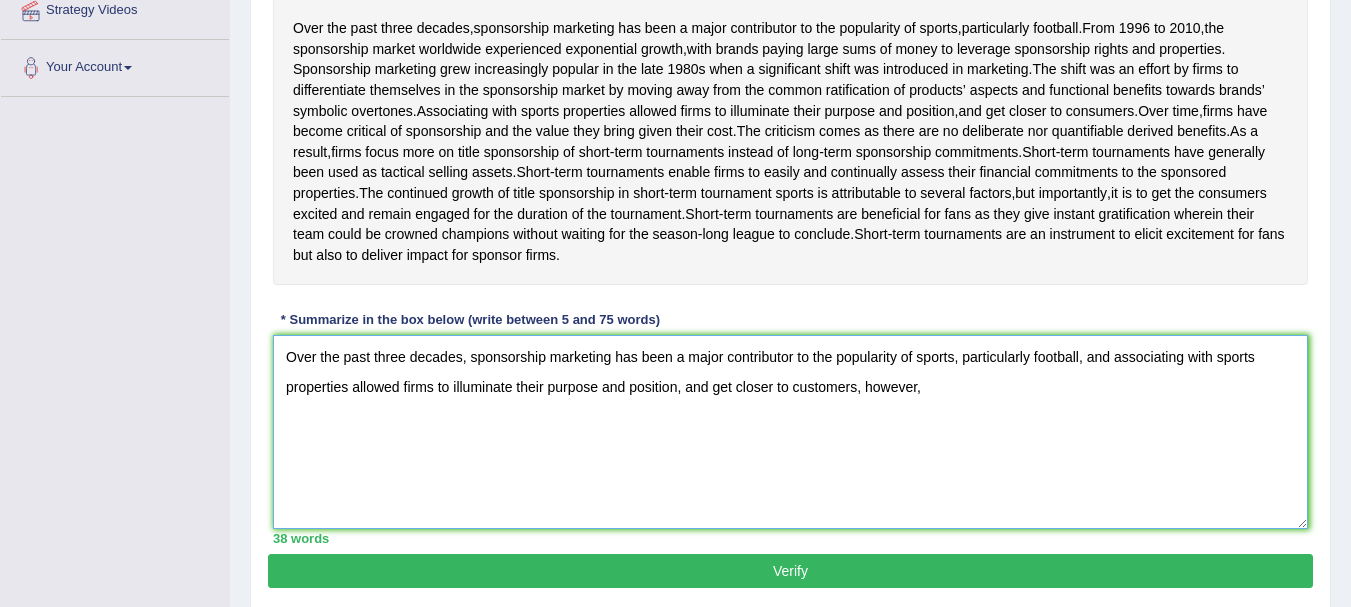 scroll, scrollTop: 460, scrollLeft: 0, axis: vertical 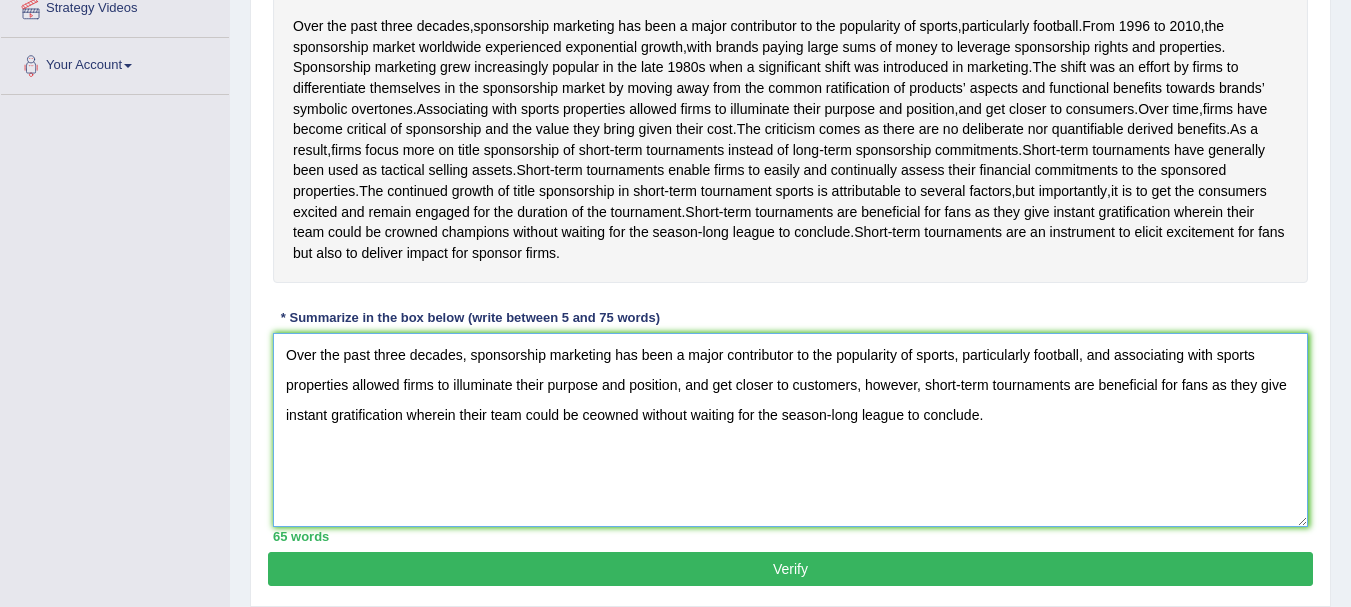 click on "Over the past three decades, sponsorship marketing has been a major contributor to the popularity of sports, particularly football, and associating with sports properties allowed firms to illuminate their purpose and position, and get closer to customers, however, short-term tournaments are beneficial for fans as they give instant gratification wherein their team could be ceowned without waiting for the season-long league to conclude." at bounding box center [790, 430] 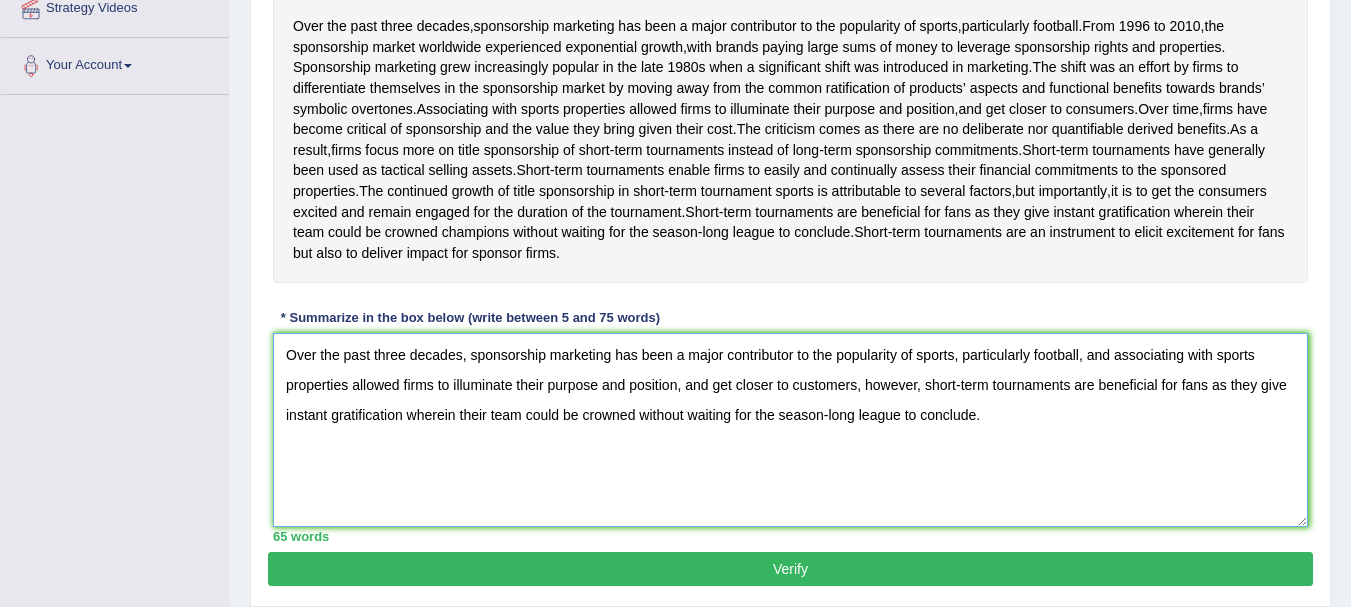 click on "Over the past three decades, sponsorship marketing has been a major contributor to the popularity of sports, particularly football, and associating with sports properties allowed firms to illuminate their purpose and position, and get closer to customers, however, short-term tournaments are beneficial for fans as they give instant gratification wherein their team could be crowned without waiting for the season-long league to conclude." at bounding box center [790, 430] 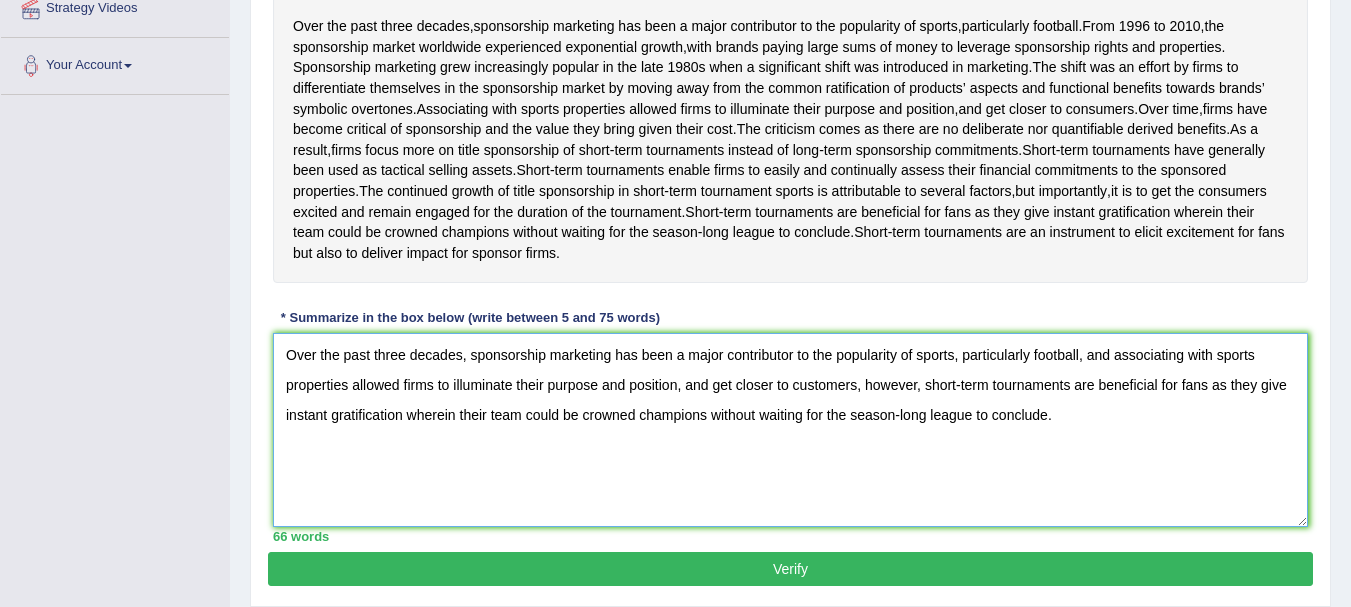 type on "Over the past three decades, sponsorship marketing has been a major contributor to the popularity of sports, particularly football, and associating with sports properties allowed firms to illuminate their purpose and position, and get closer to customers, however, short-term tournaments are beneficial for fans as they give instant gratification wherein their team could be crowned champions without waiting for the season-long league to conclude." 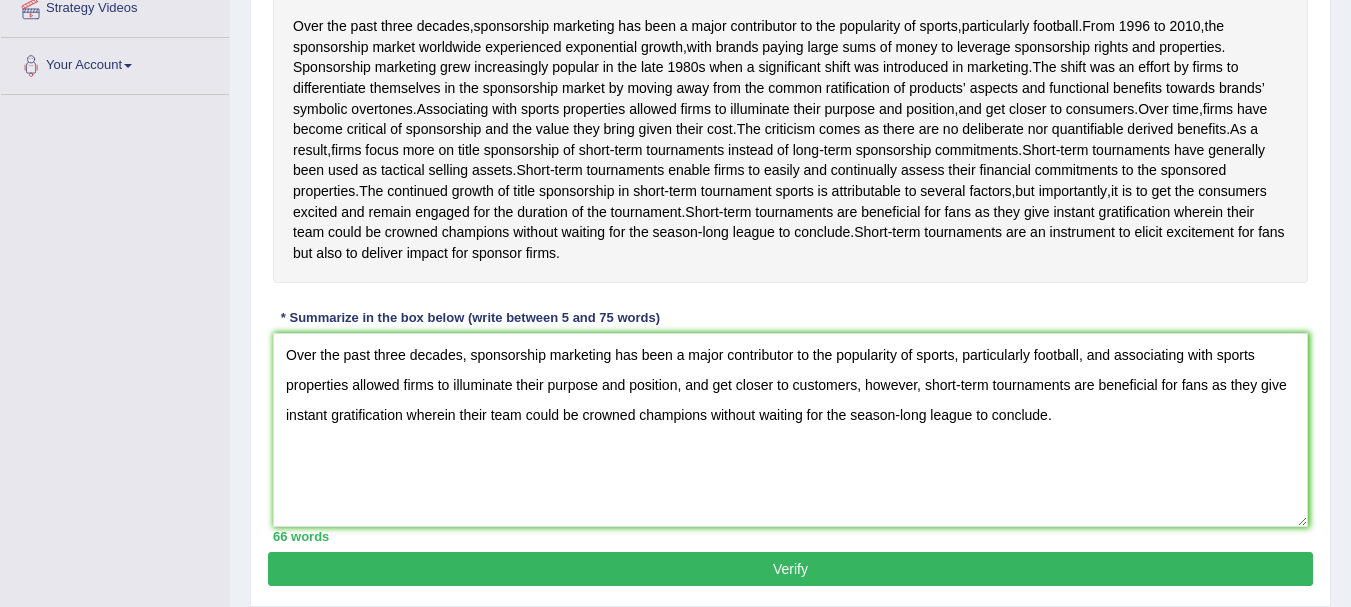 click on "Verify" at bounding box center [790, 569] 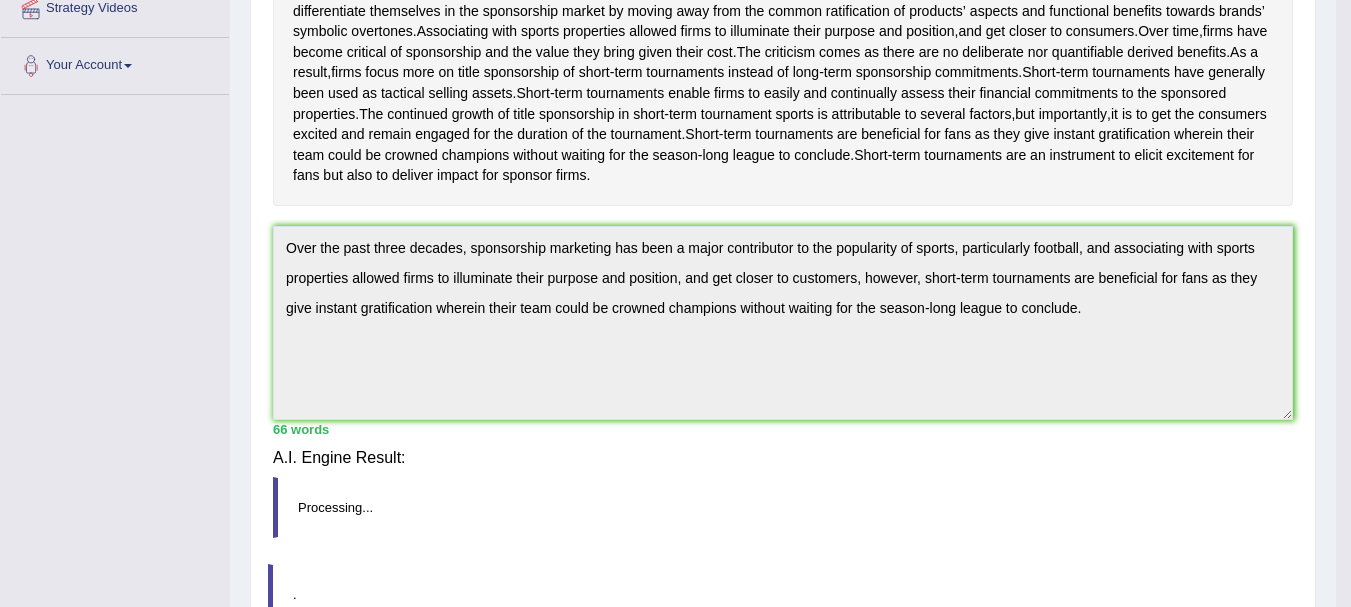 scroll, scrollTop: 443, scrollLeft: 0, axis: vertical 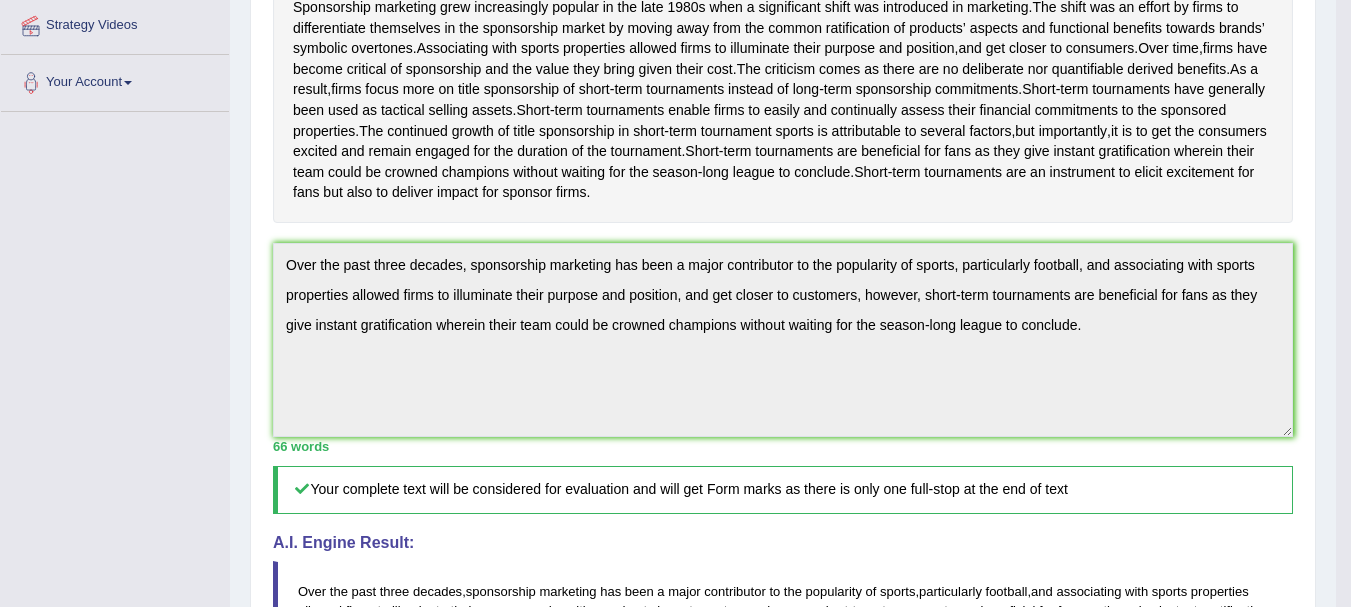 drag, startPoint x: 1365, startPoint y: 284, endPoint x: 1365, endPoint y: 399, distance: 115 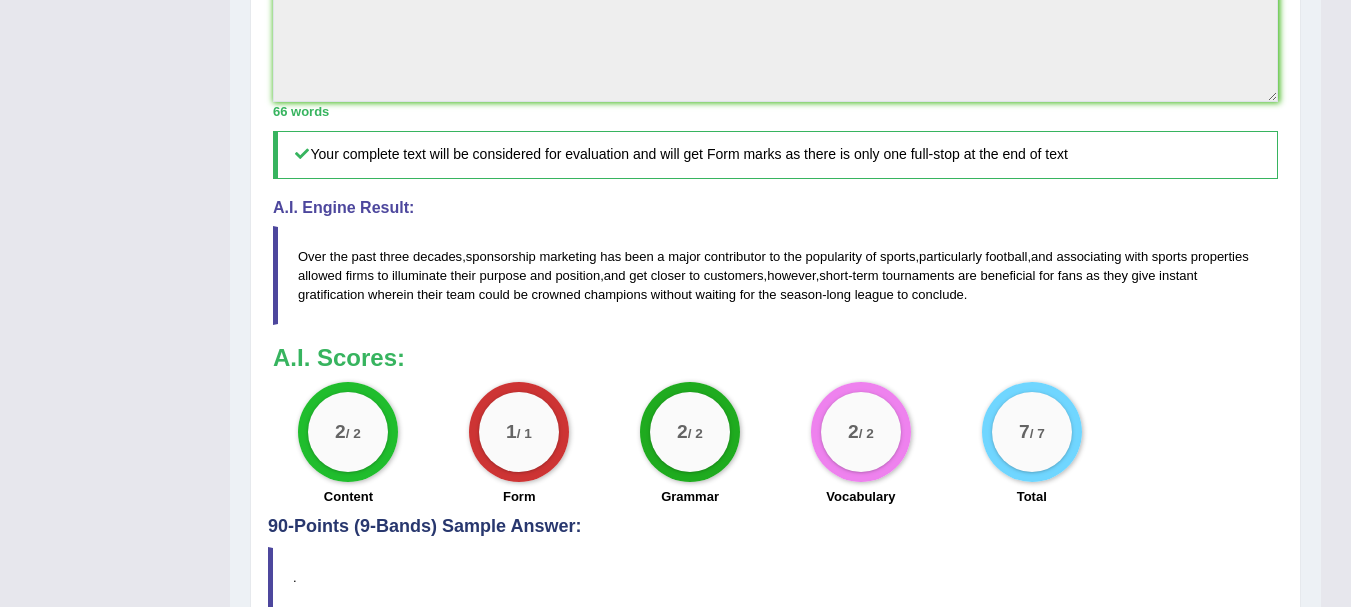scroll, scrollTop: 801, scrollLeft: 0, axis: vertical 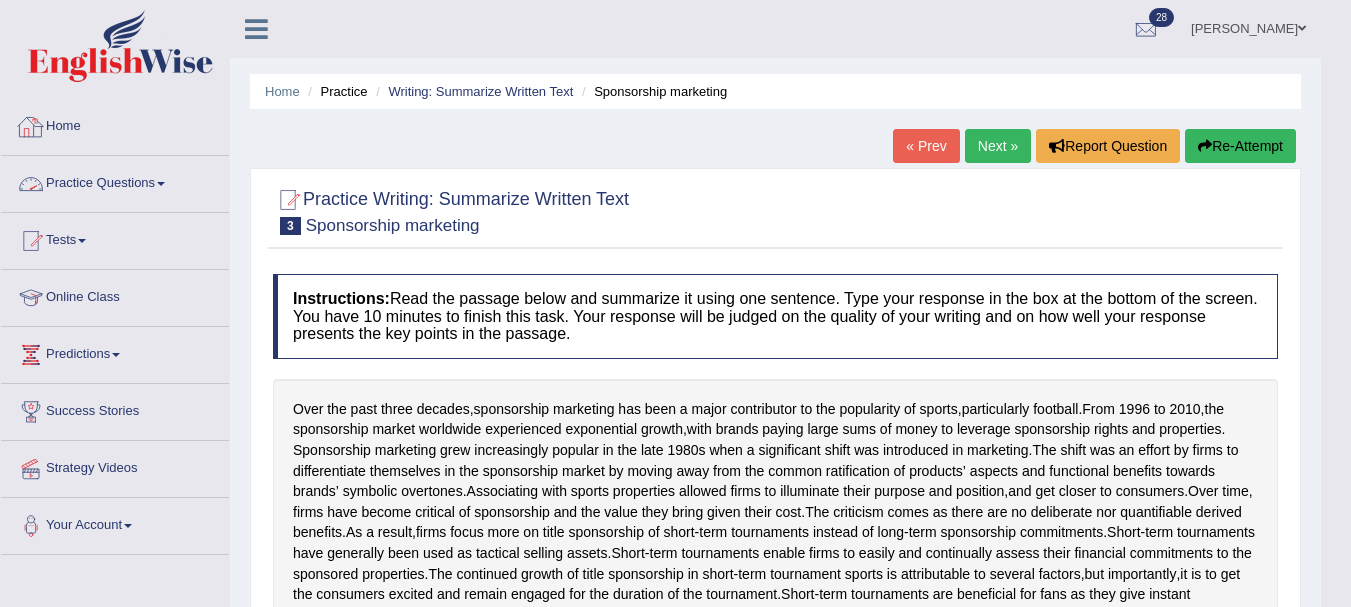 click on "Practice Questions" at bounding box center (115, 181) 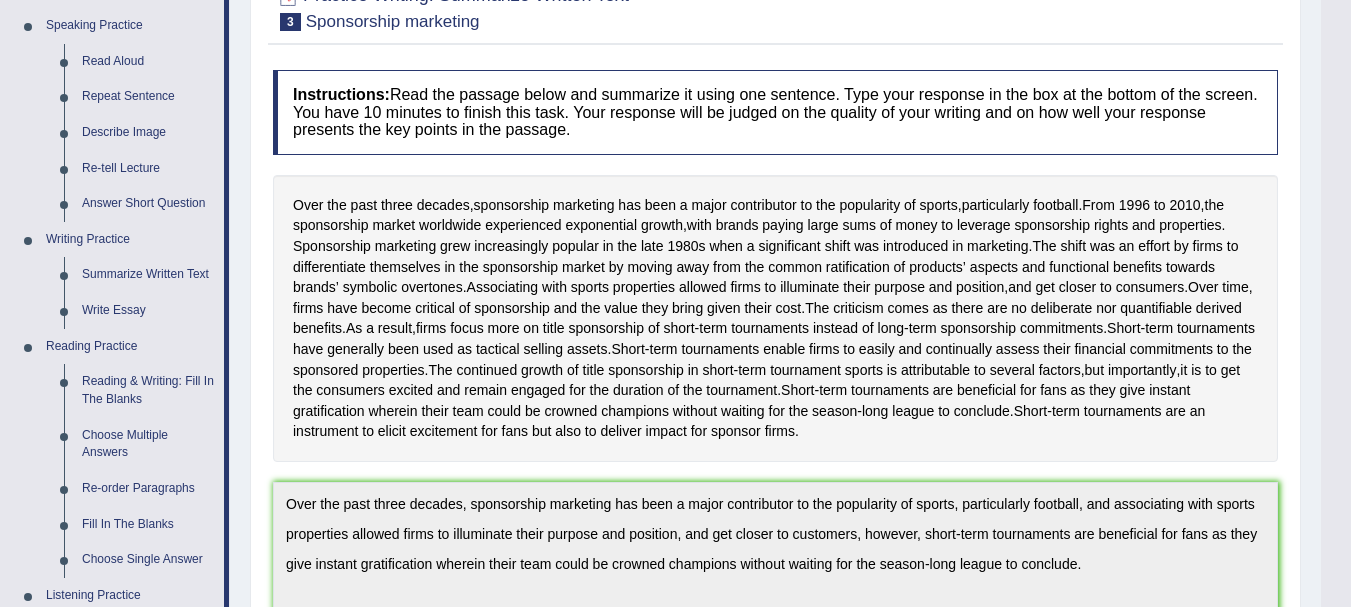 scroll, scrollTop: 207, scrollLeft: 0, axis: vertical 